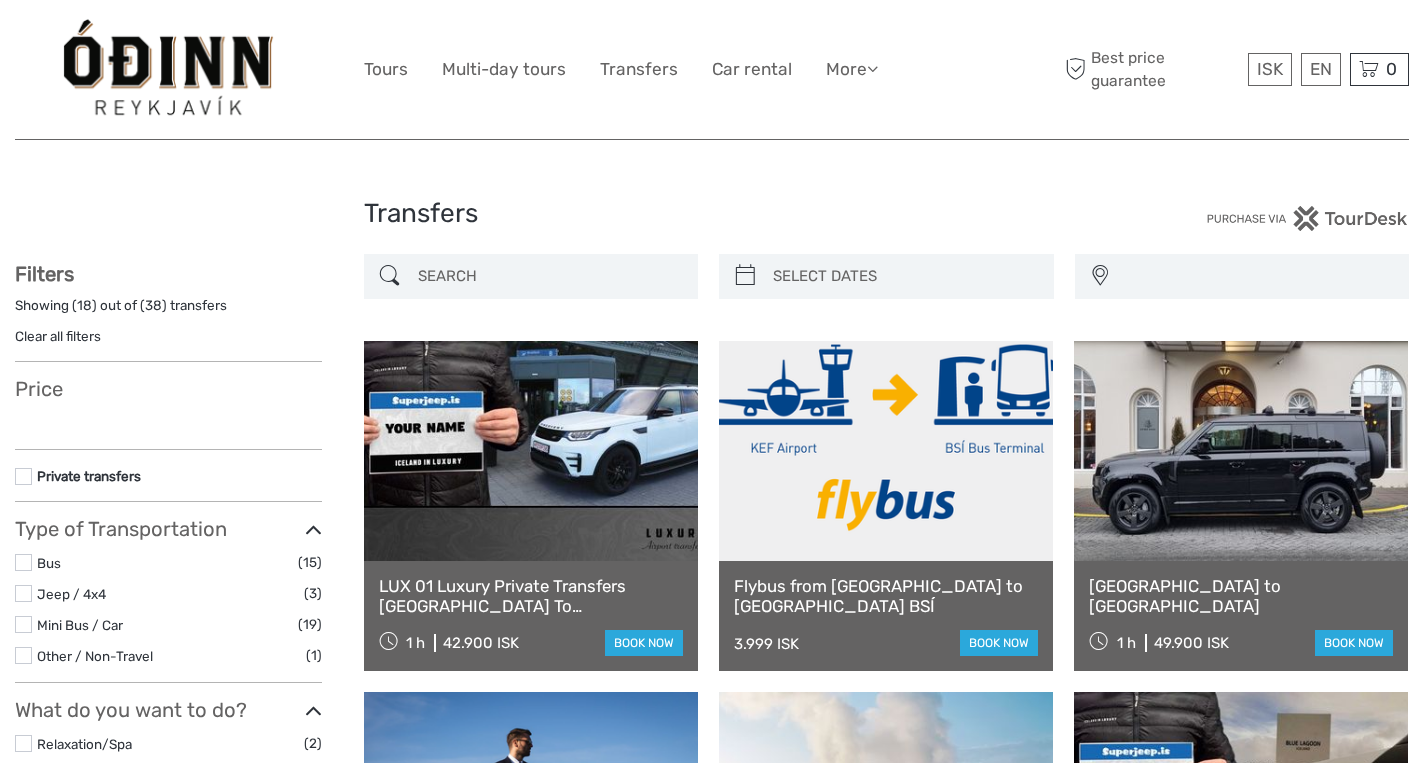 select 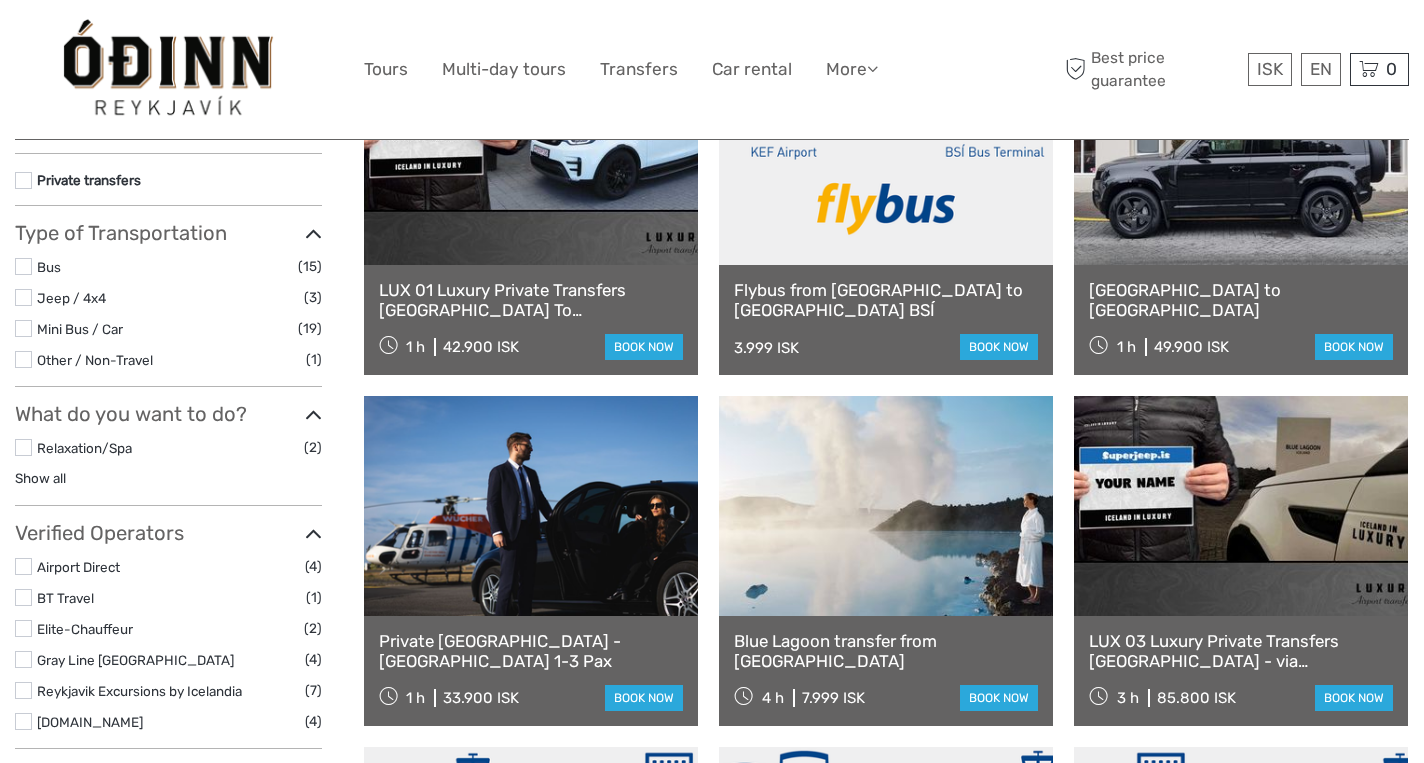 select 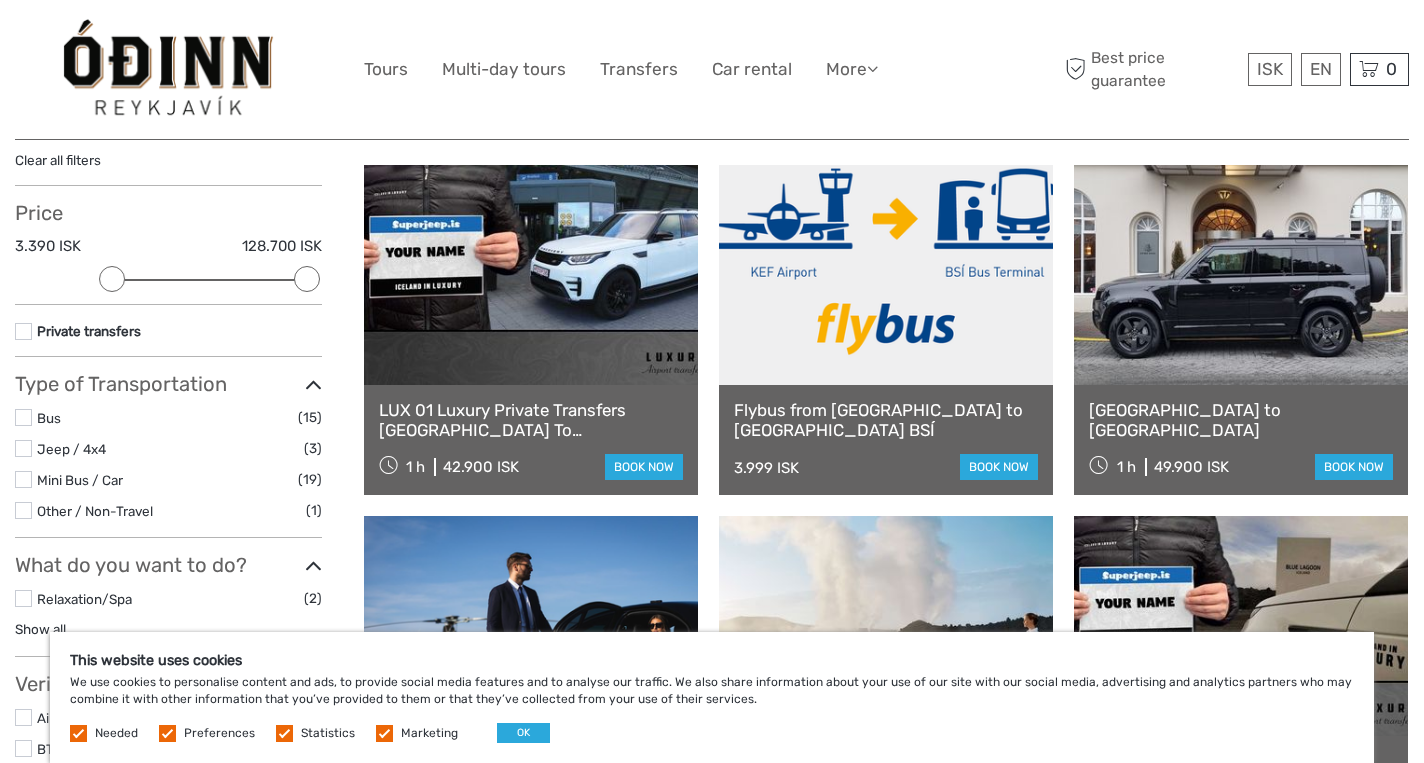 scroll, scrollTop: 168, scrollLeft: 0, axis: vertical 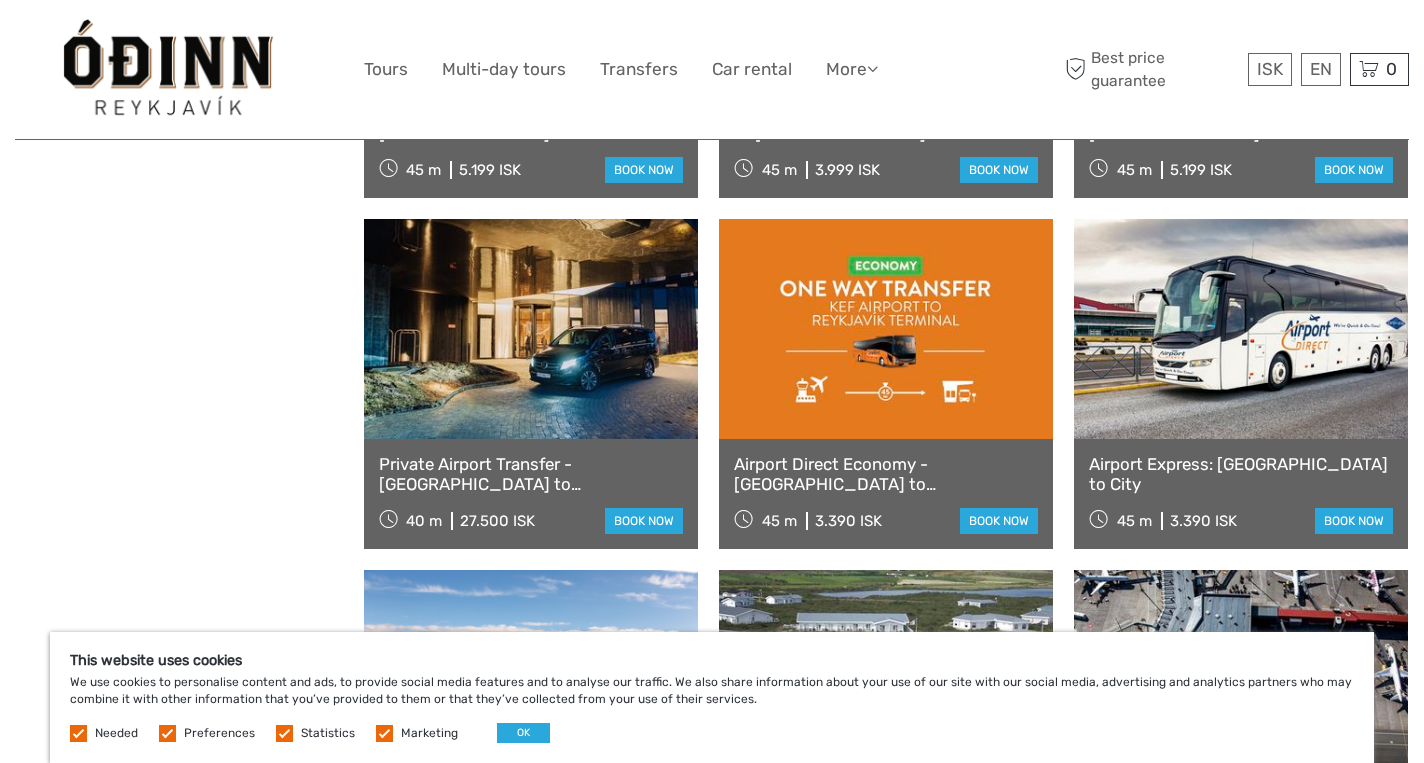 click at bounding box center [531, 329] 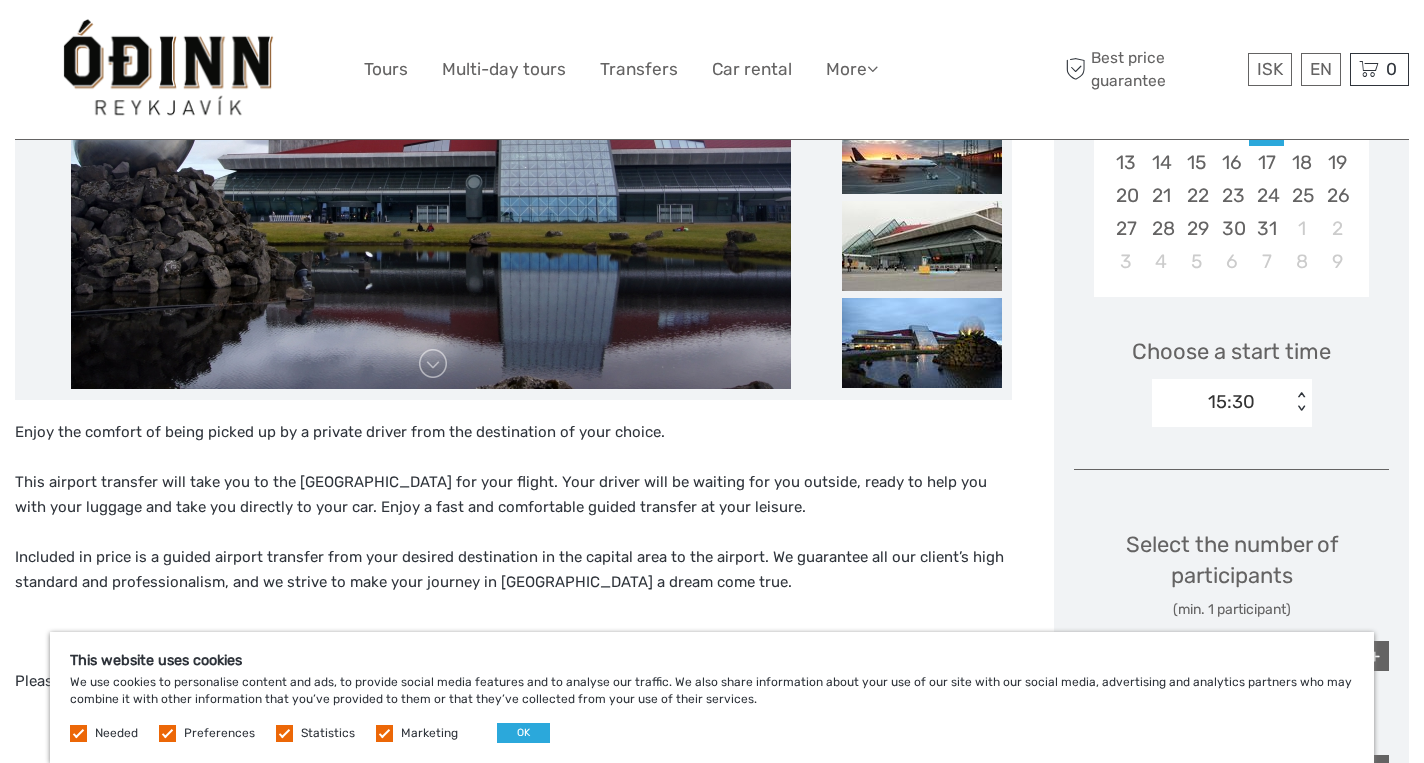 scroll, scrollTop: 491, scrollLeft: 0, axis: vertical 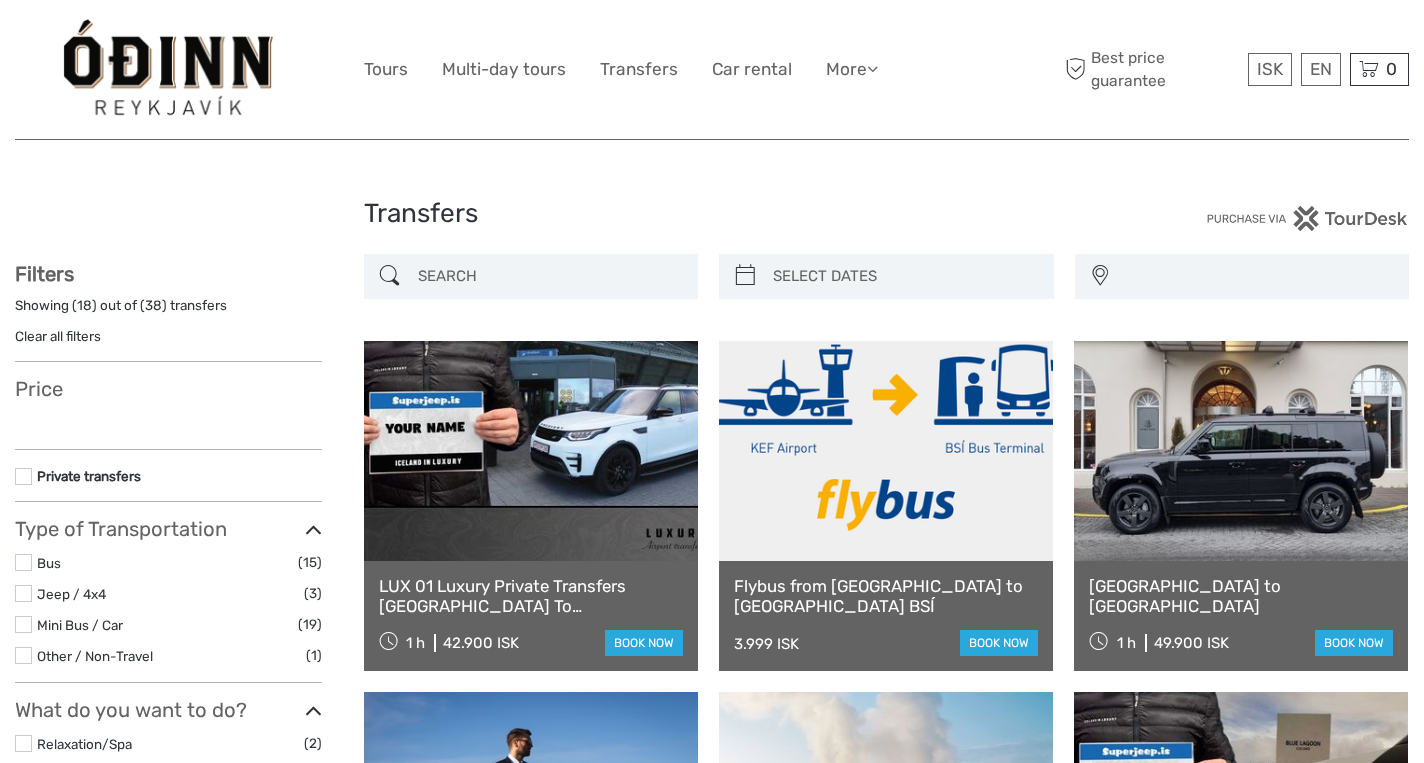 select 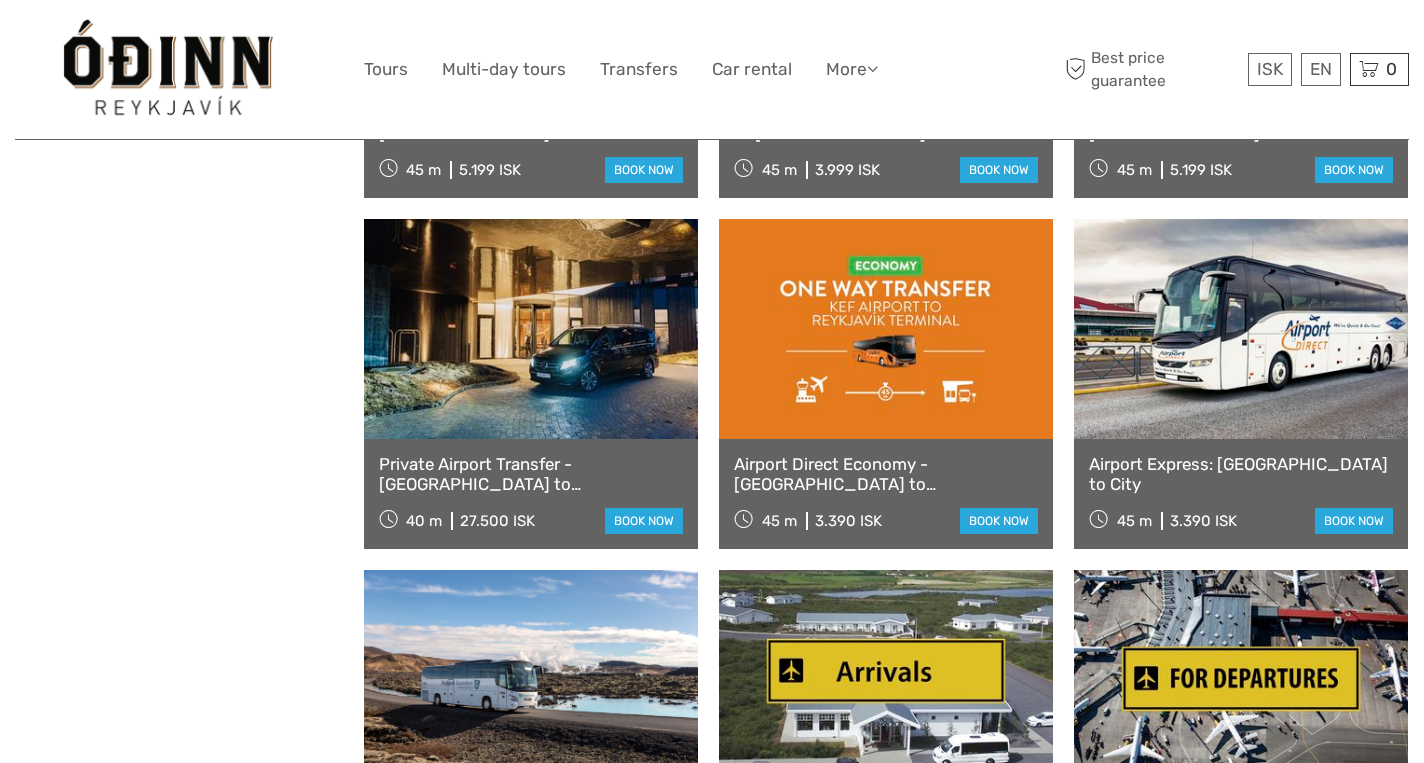 select 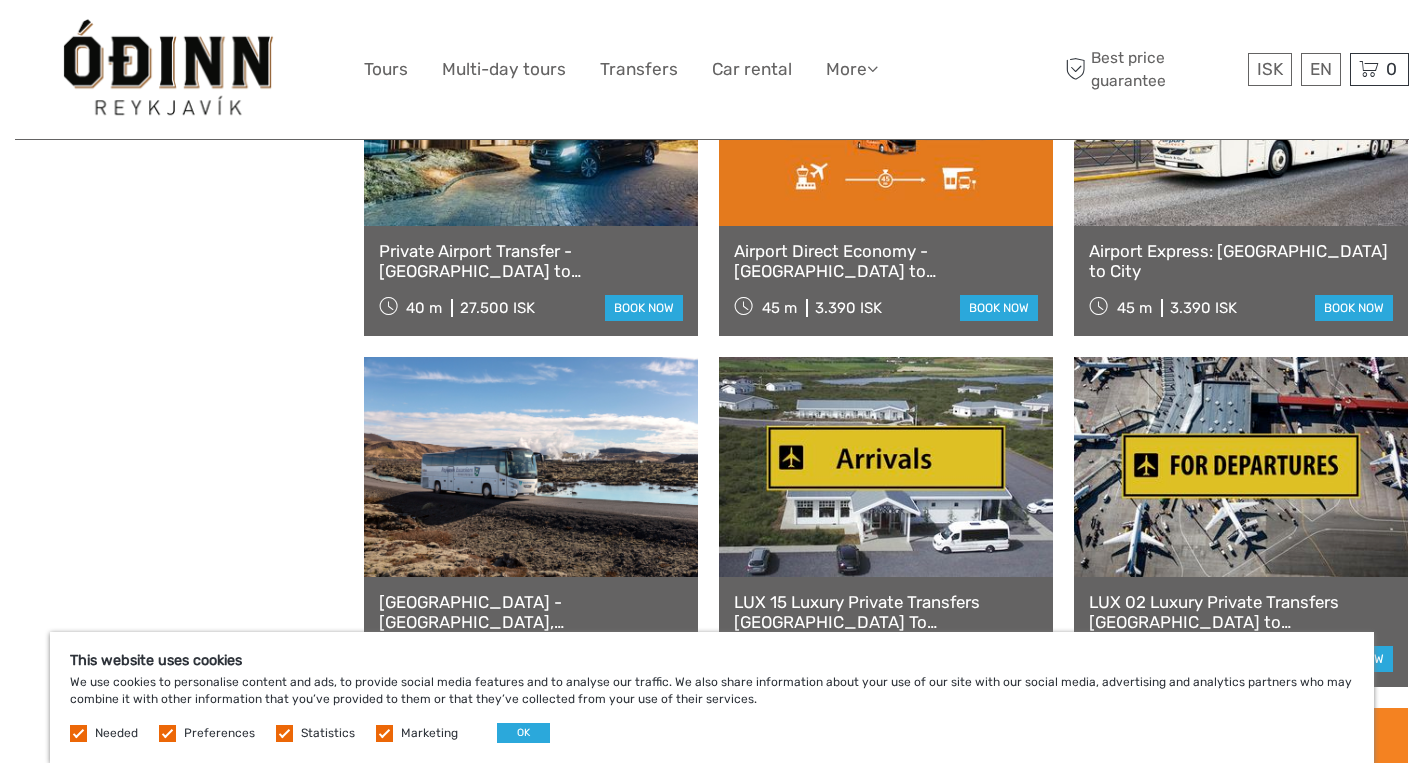 scroll, scrollTop: 1349, scrollLeft: 0, axis: vertical 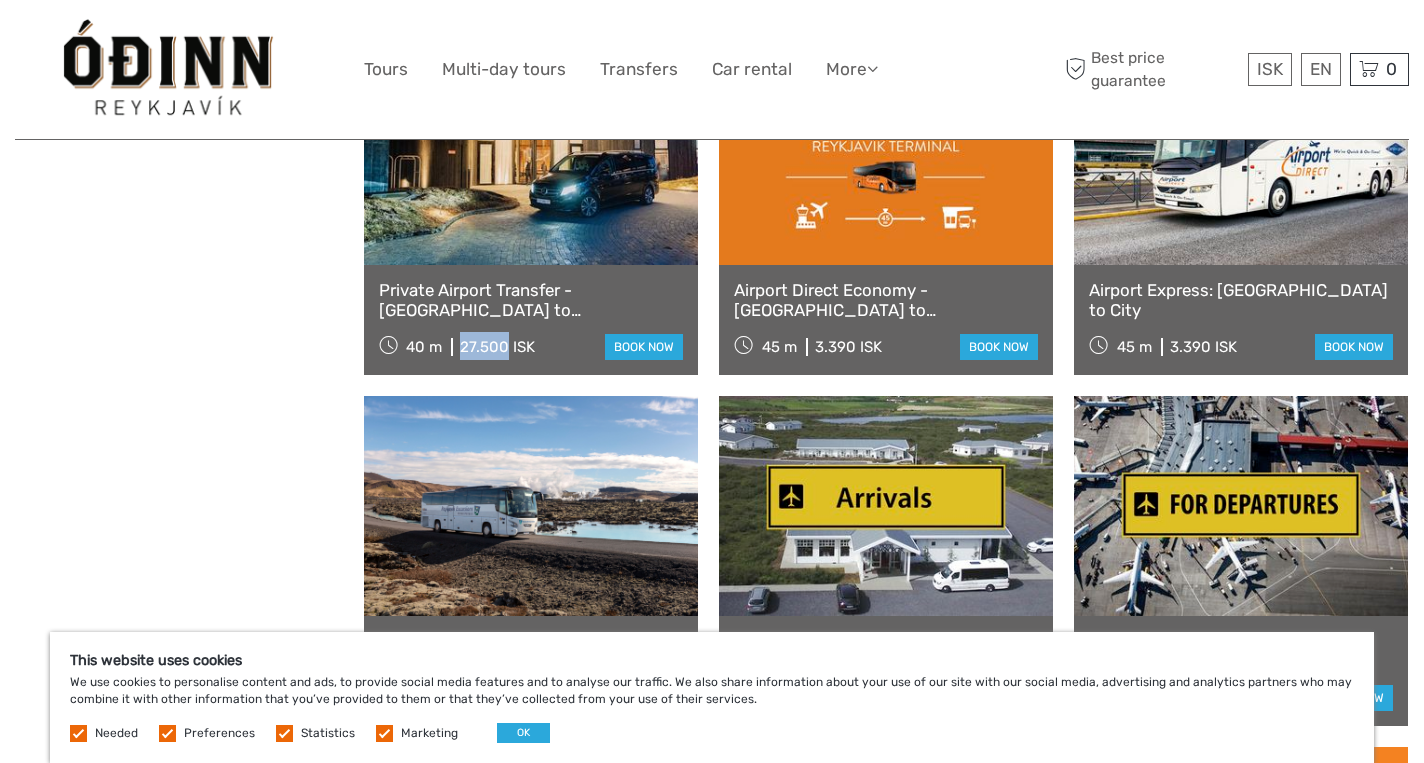 drag, startPoint x: 461, startPoint y: 350, endPoint x: 506, endPoint y: 358, distance: 45.705578 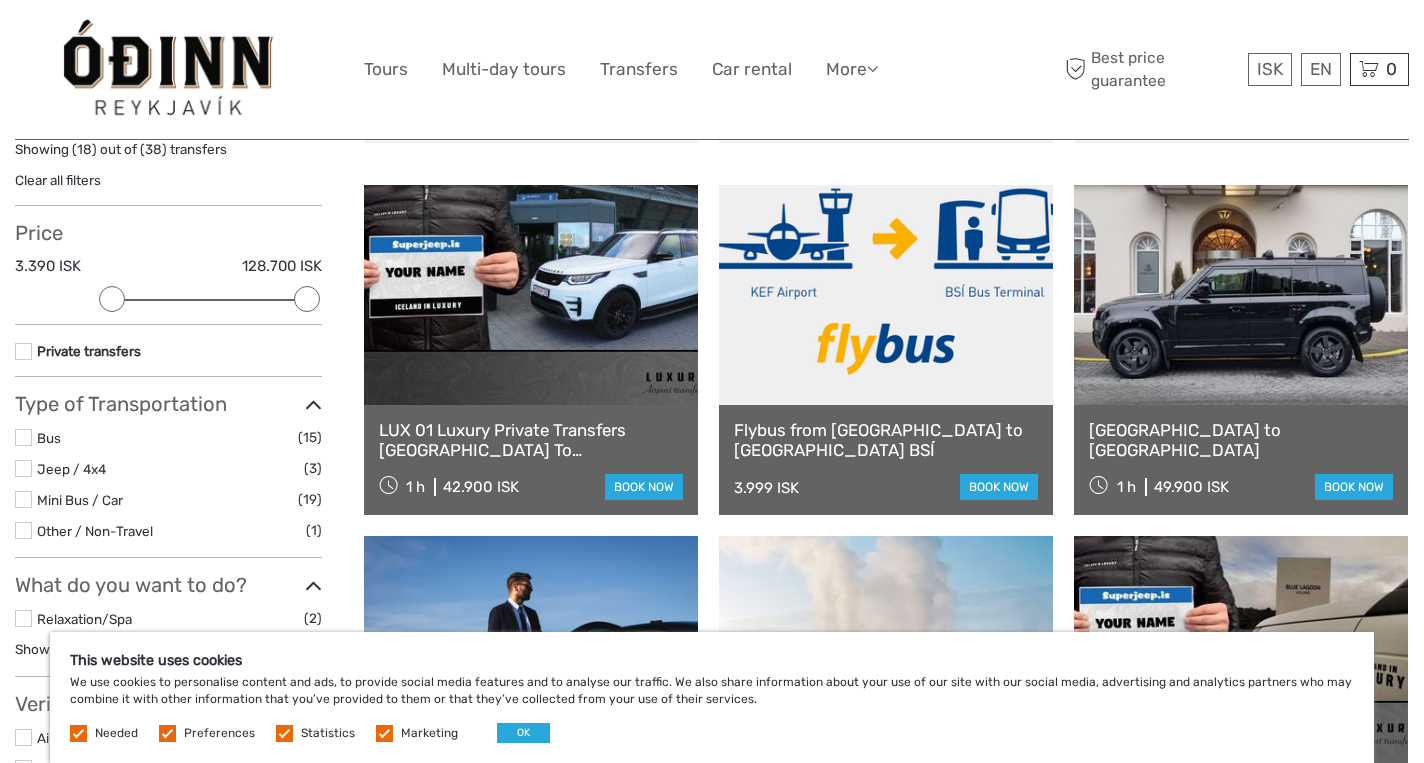 scroll, scrollTop: 158, scrollLeft: 0, axis: vertical 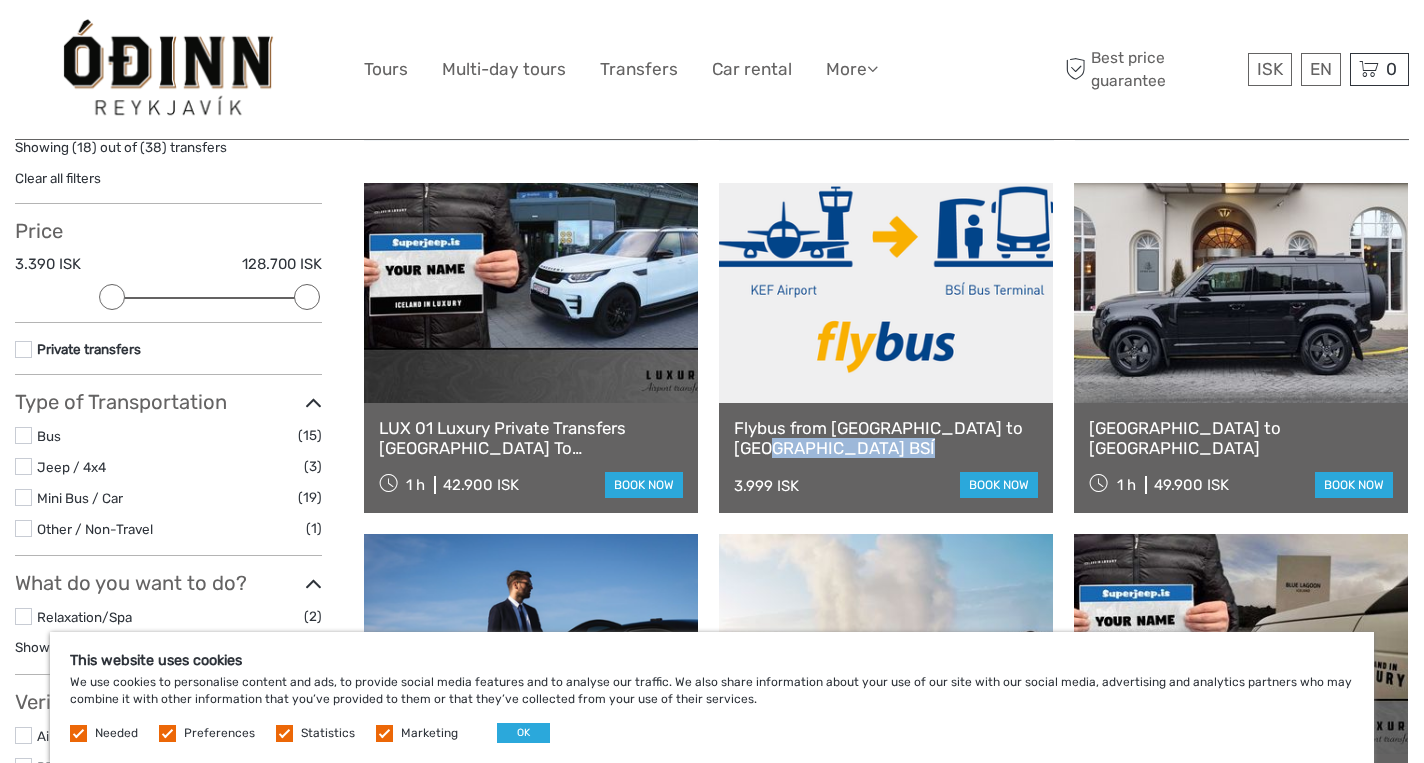 drag, startPoint x: 732, startPoint y: 452, endPoint x: 834, endPoint y: 462, distance: 102.48902 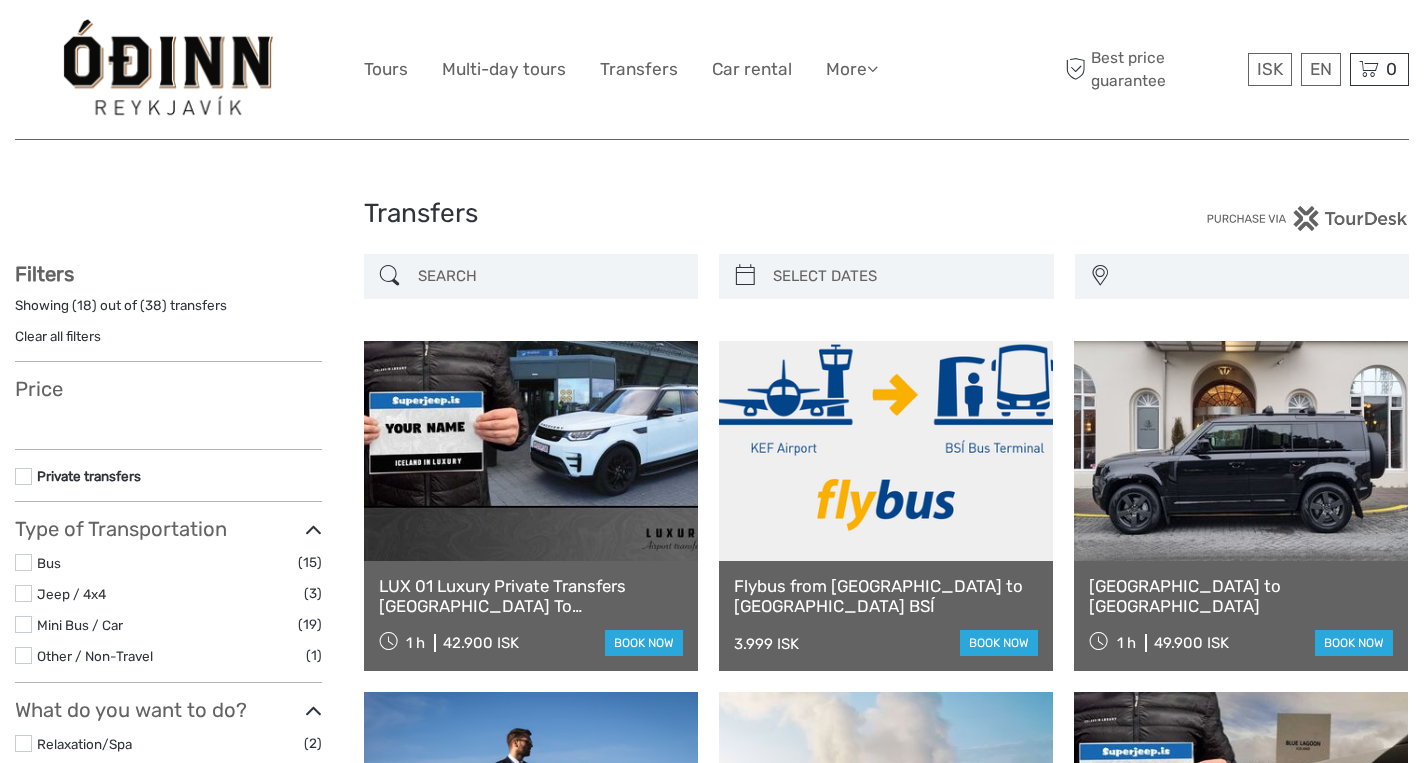 select 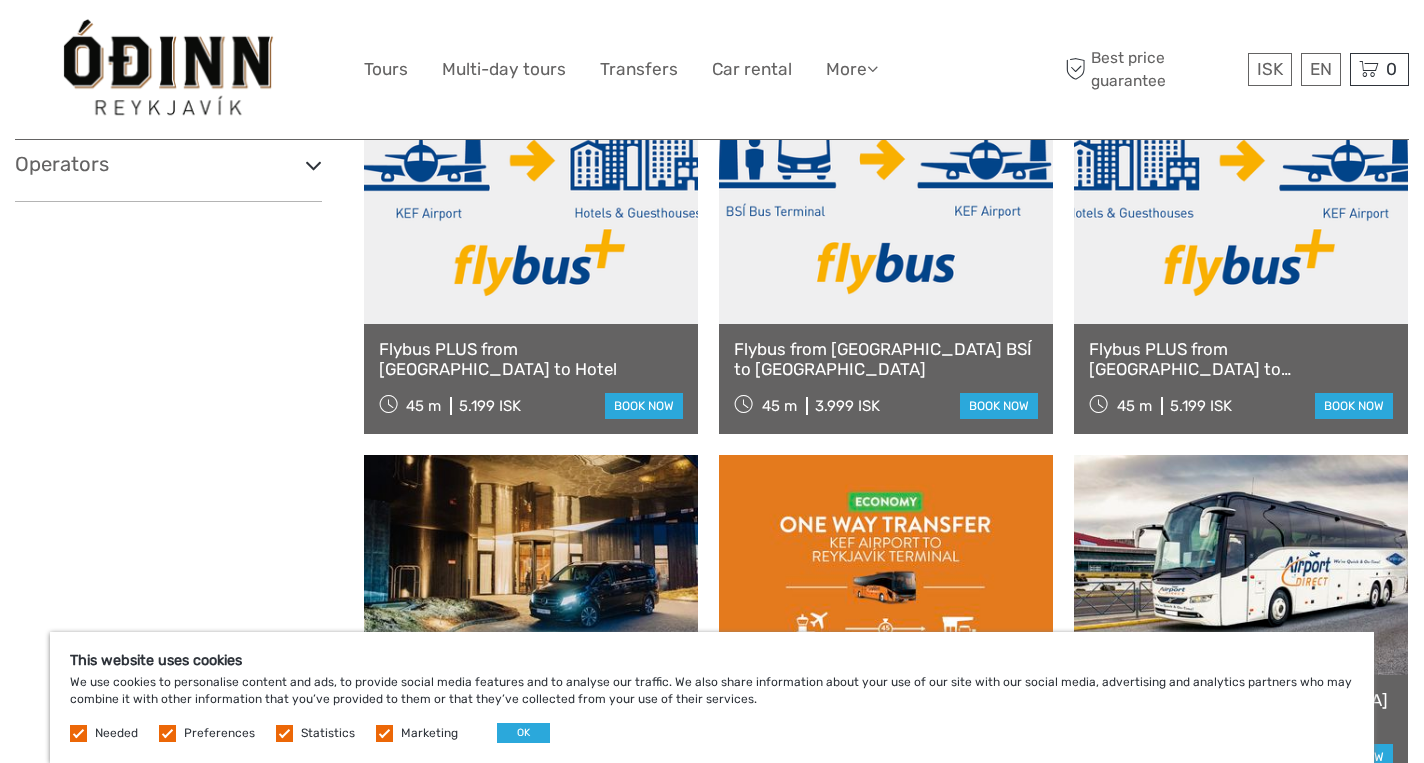 scroll, scrollTop: 969, scrollLeft: 0, axis: vertical 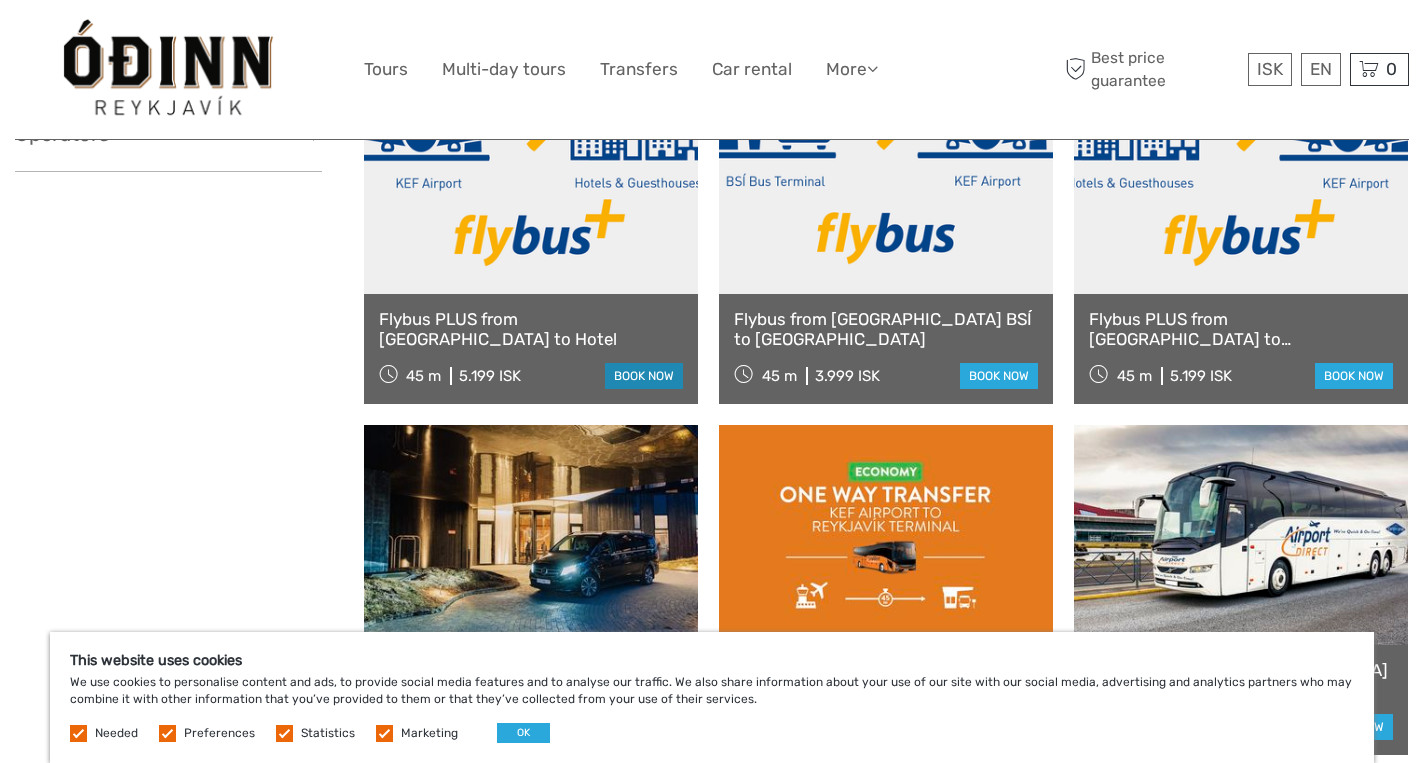 click on "book now" at bounding box center [644, 376] 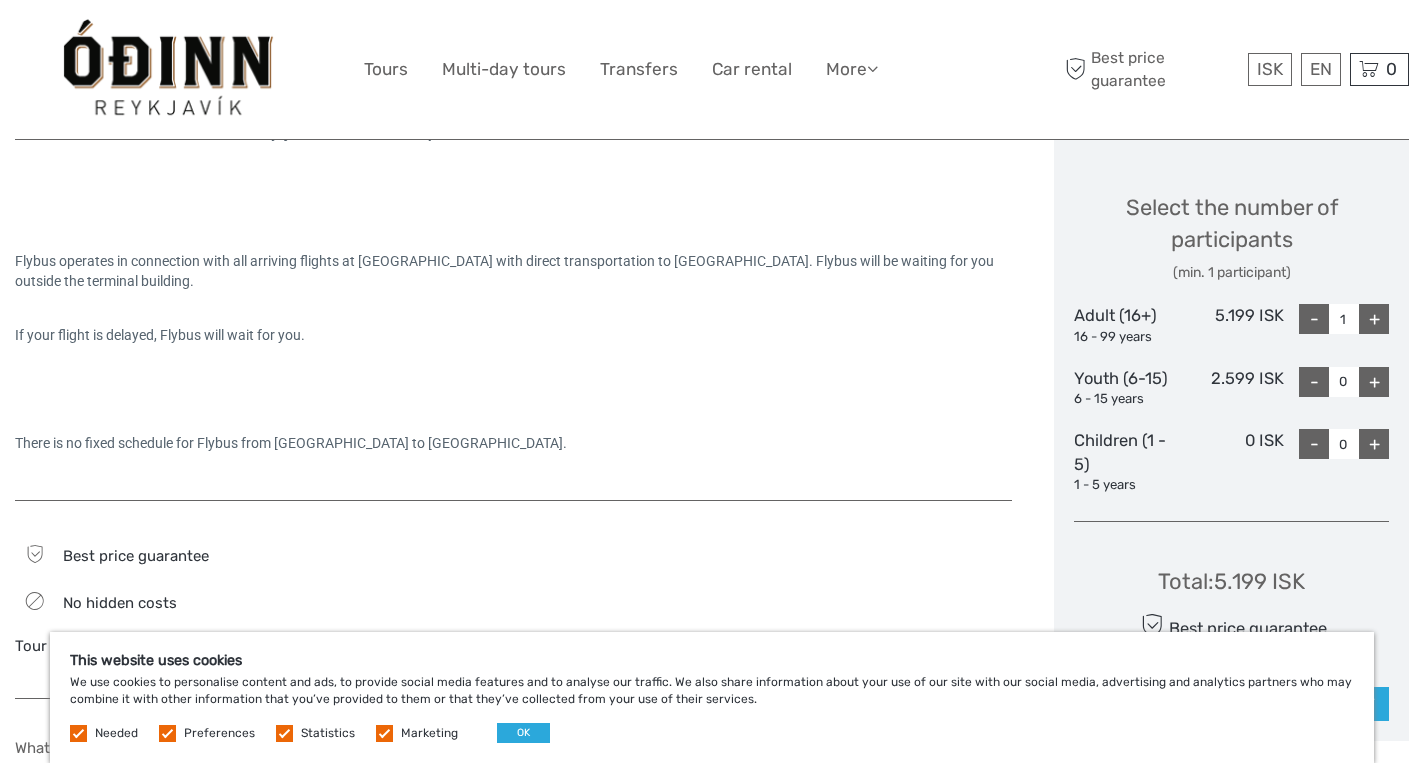 scroll, scrollTop: 851, scrollLeft: 0, axis: vertical 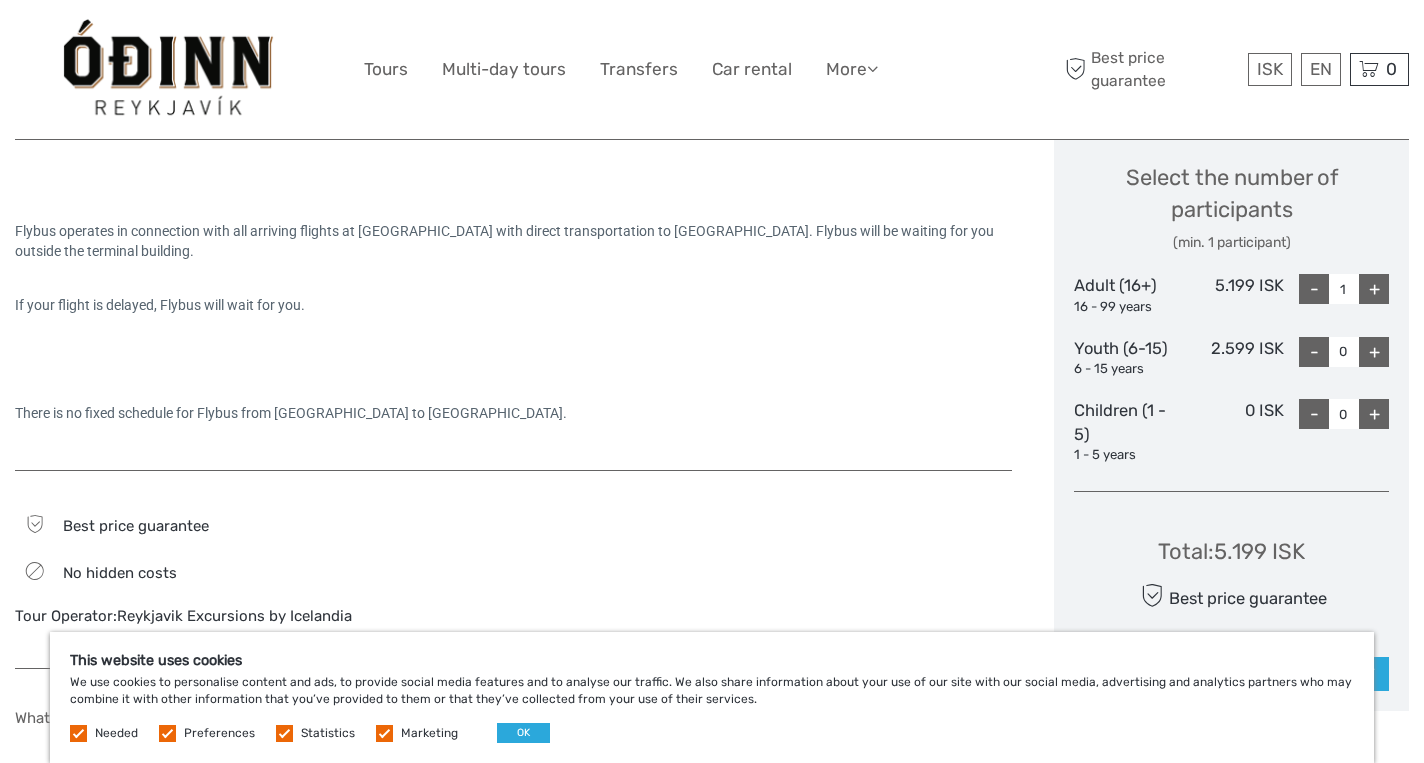 click on "+" at bounding box center (1374, 289) 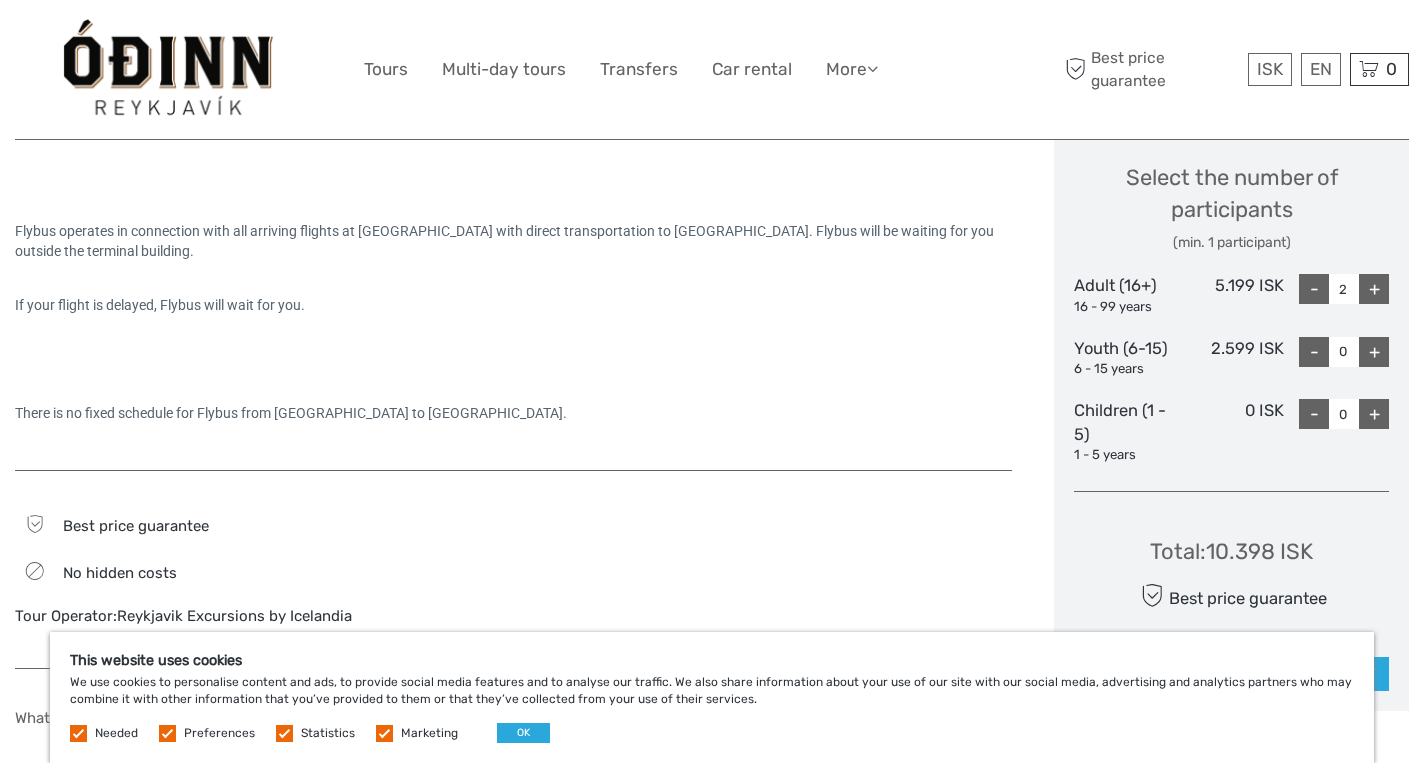 click on "+" at bounding box center (1374, 289) 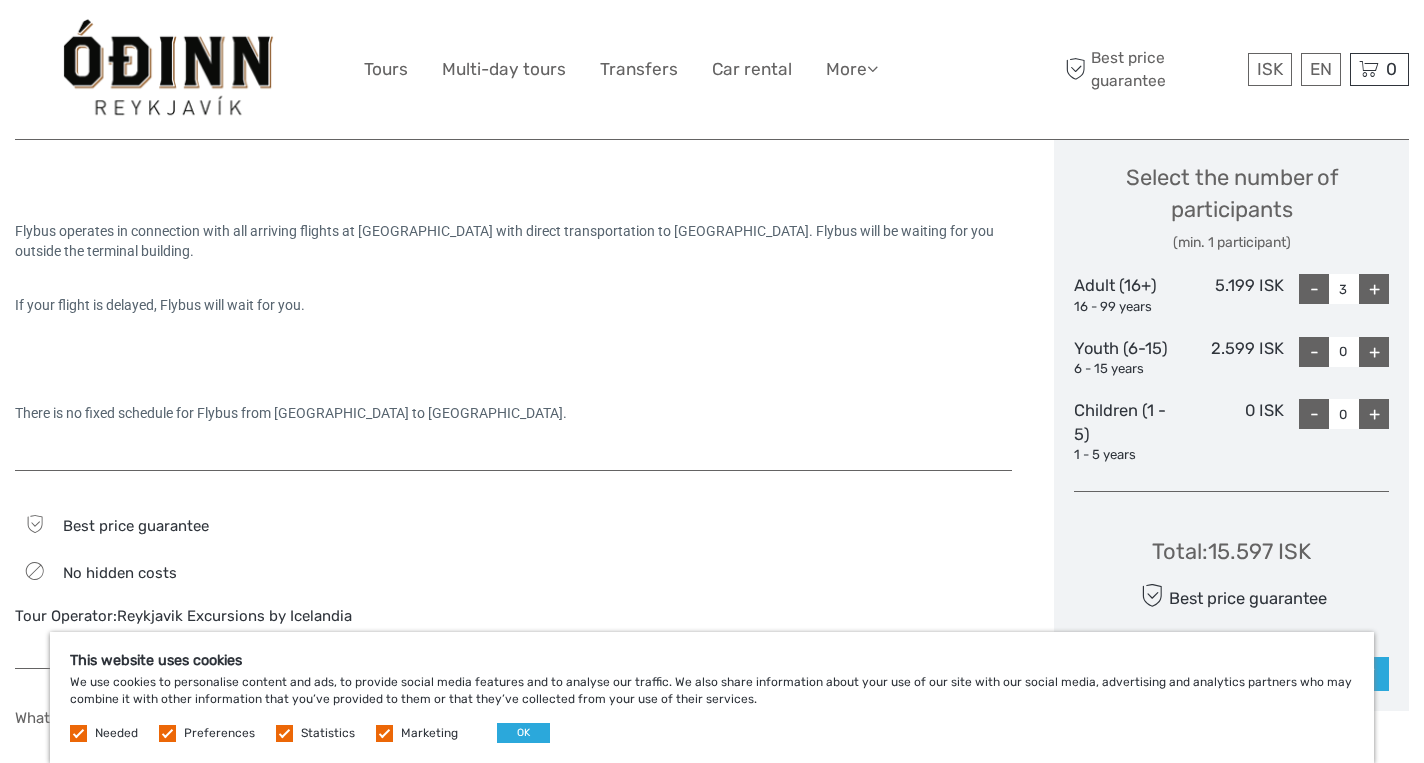 click on "+" at bounding box center (1374, 289) 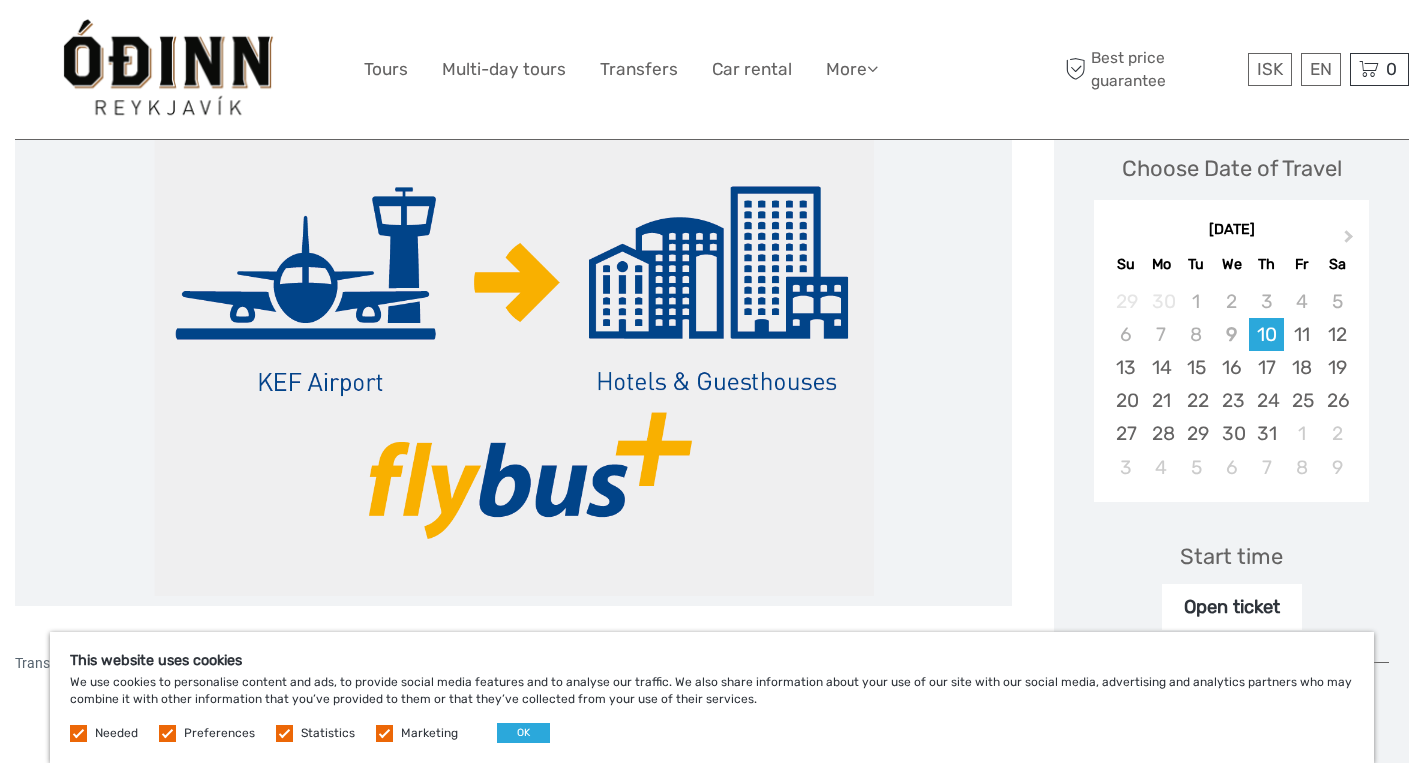 scroll, scrollTop: 242, scrollLeft: 0, axis: vertical 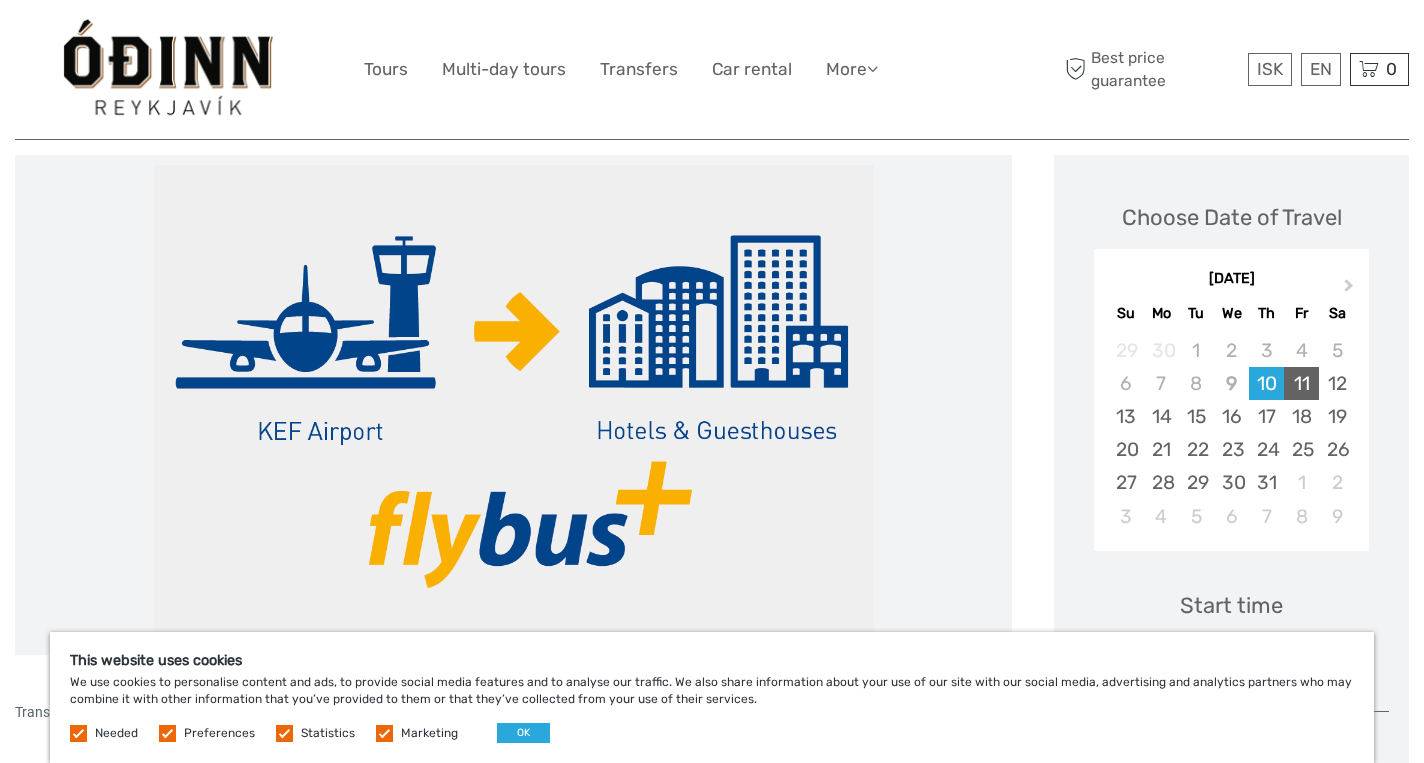 click on "11" at bounding box center (1301, 383) 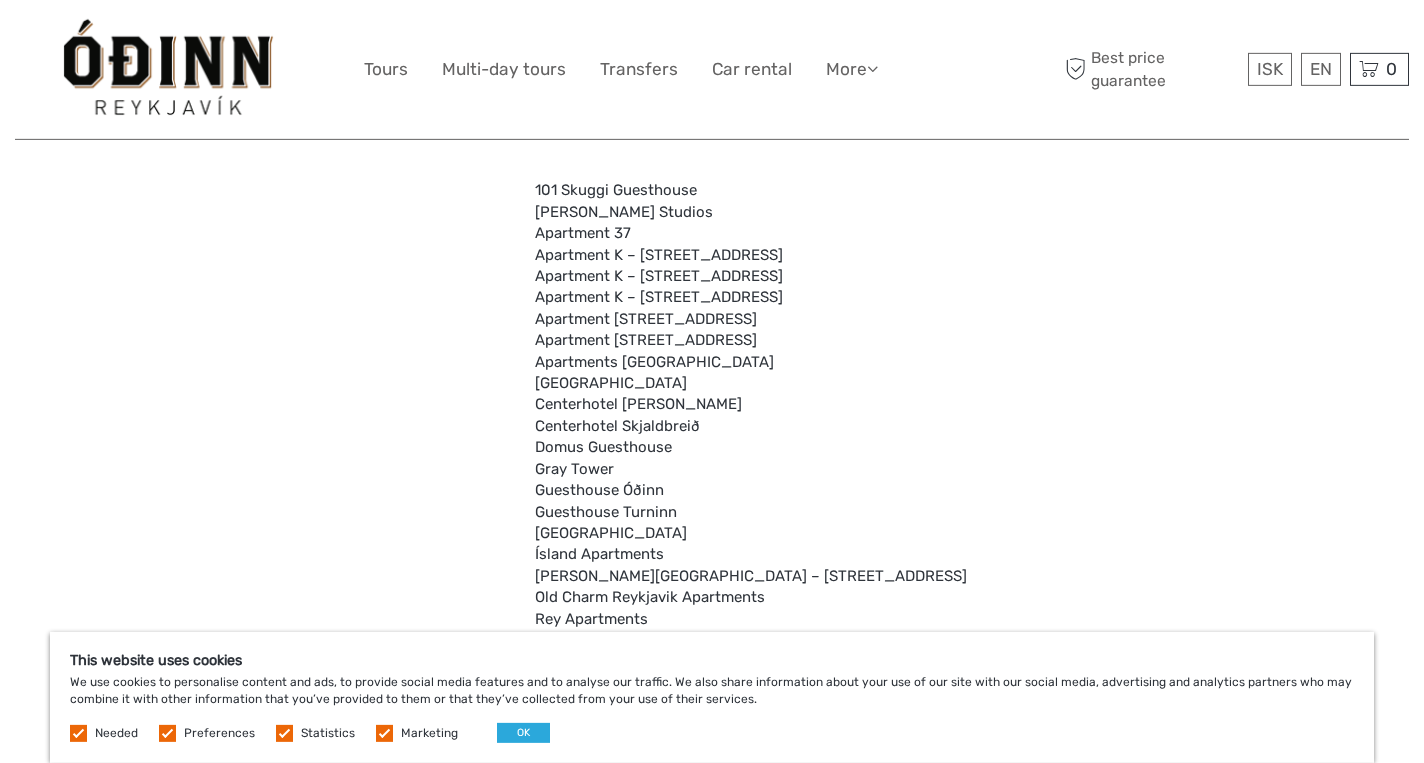 scroll, scrollTop: 4807, scrollLeft: 0, axis: vertical 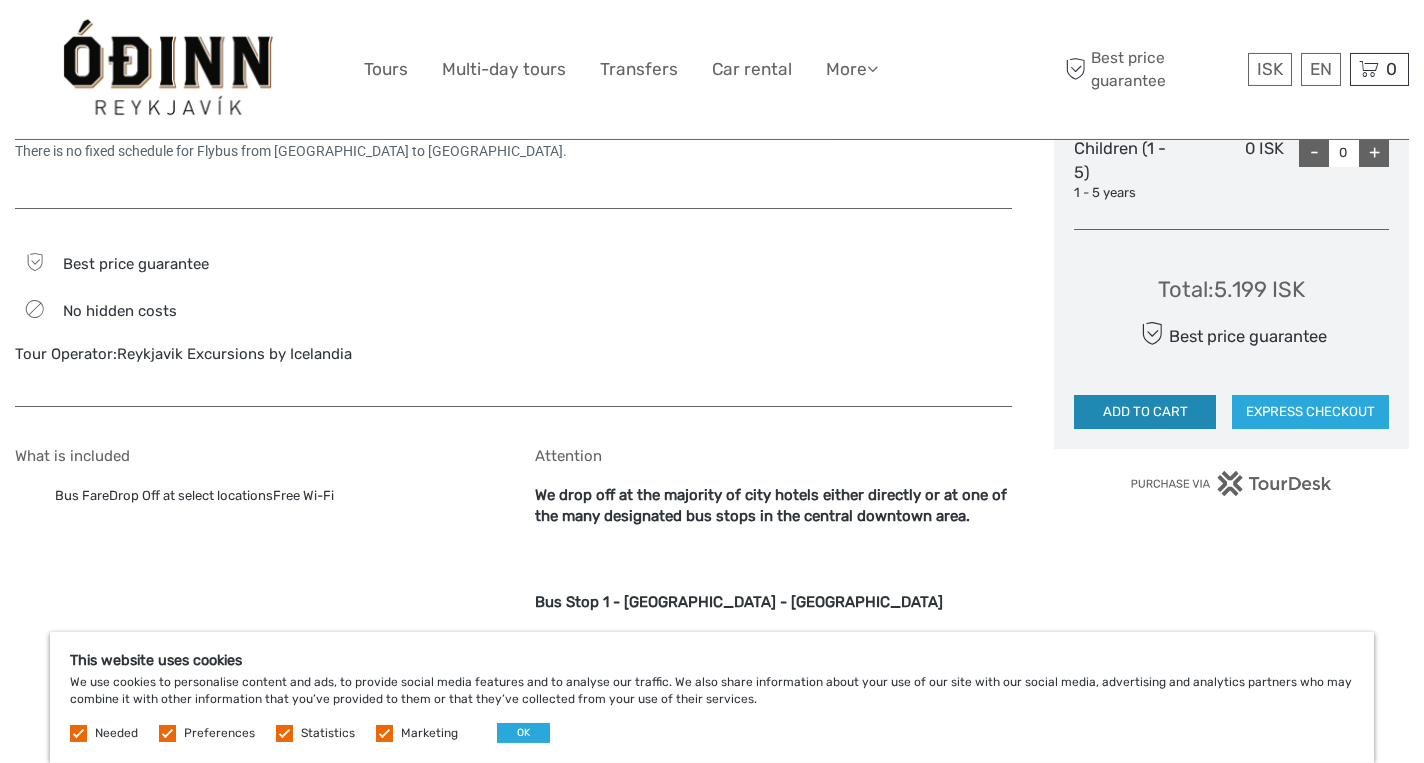 click on "ADD TO CART" at bounding box center (1145, 412) 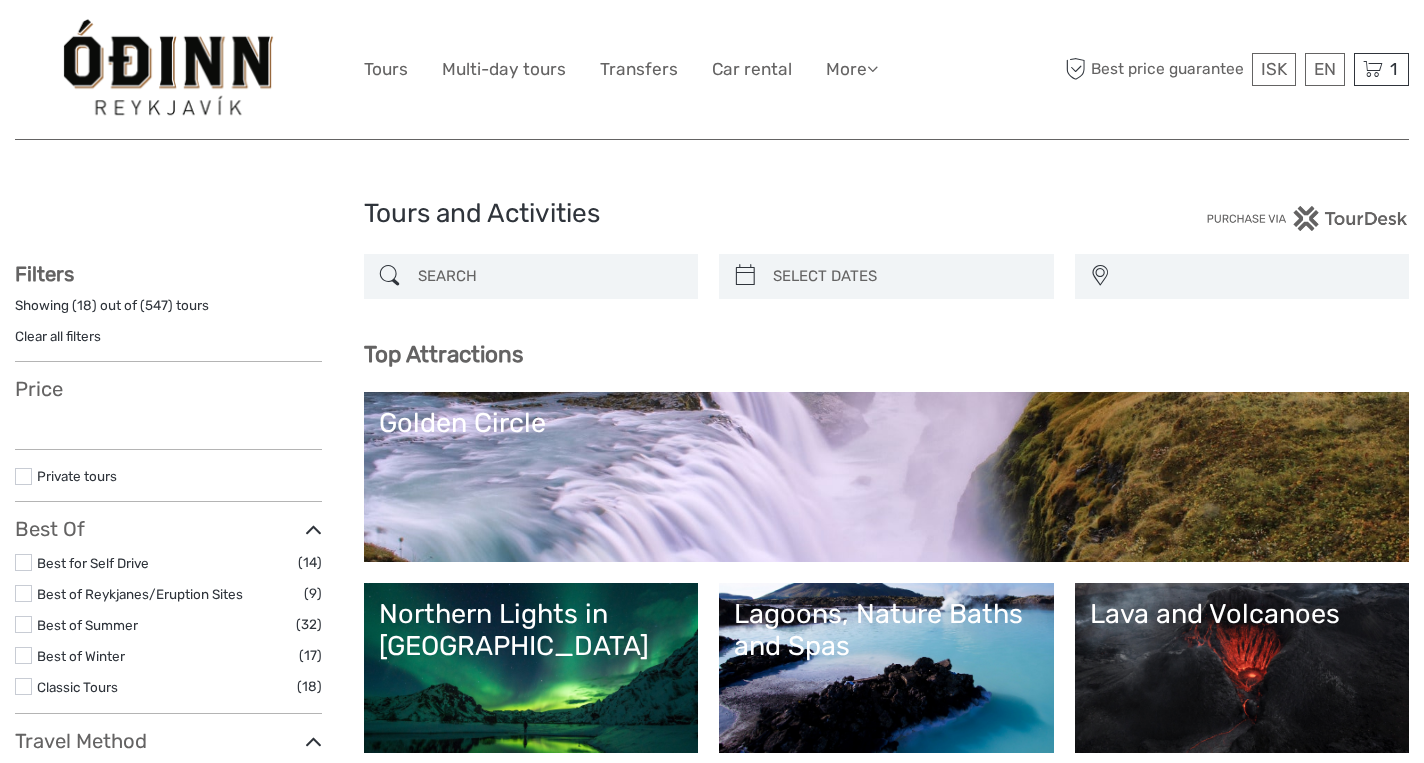select 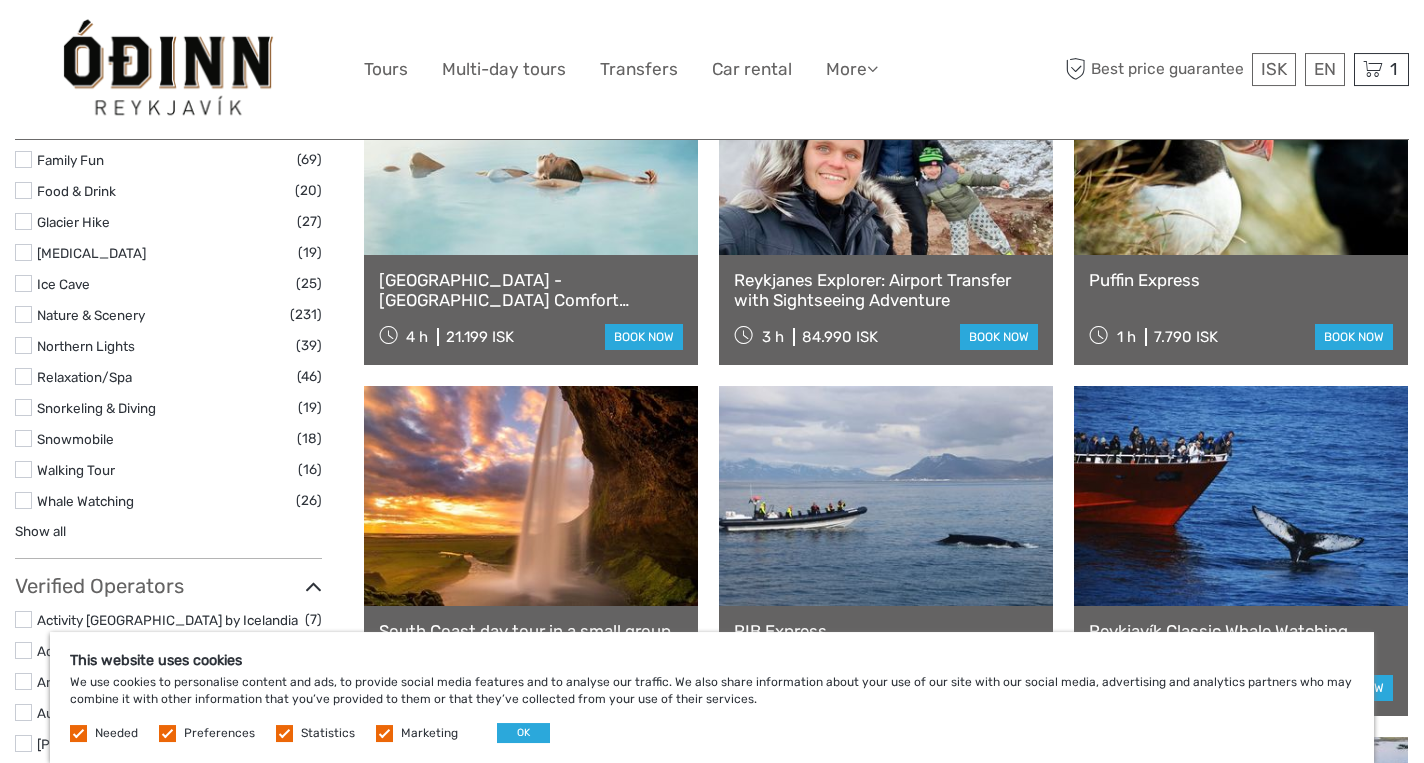 scroll, scrollTop: 1837, scrollLeft: 0, axis: vertical 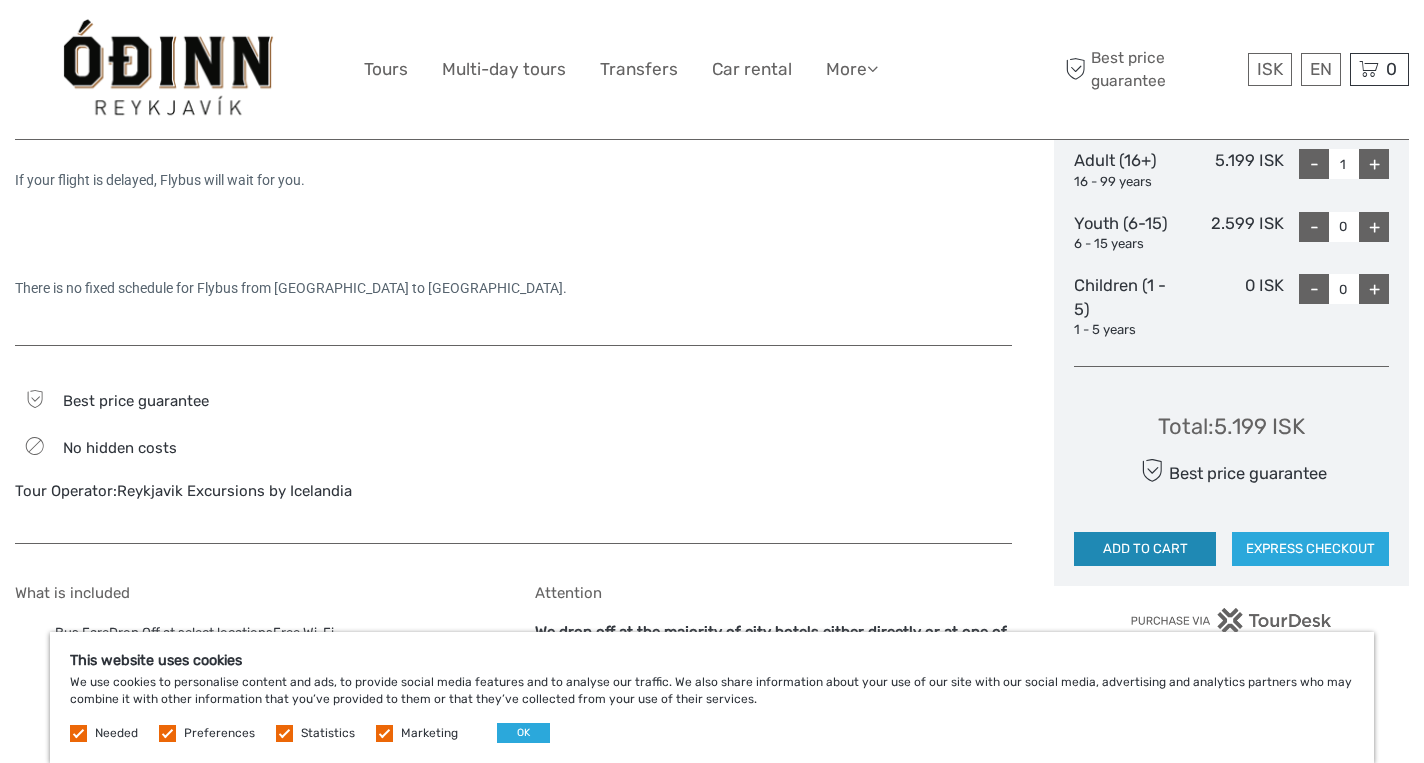 click on "ADD TO CART" at bounding box center (1145, 549) 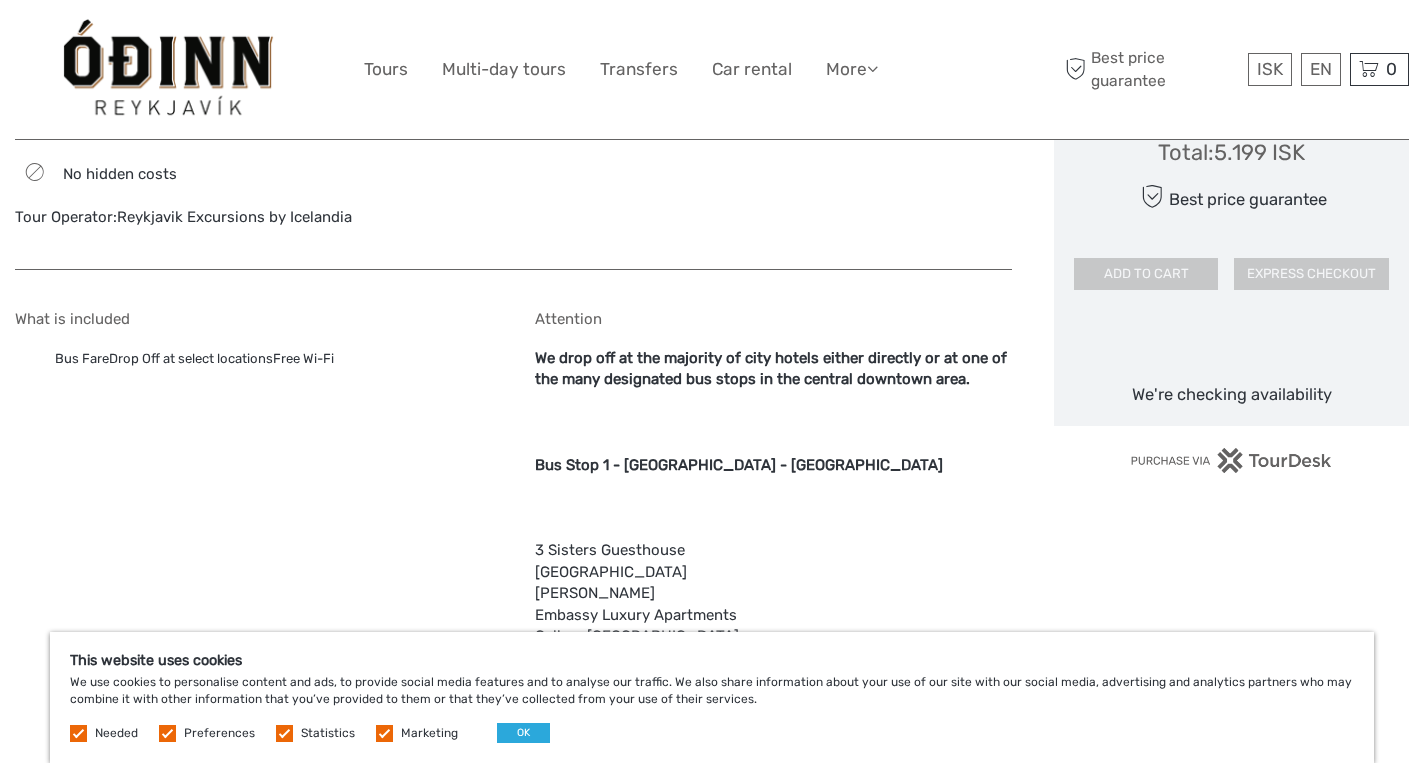 scroll, scrollTop: 1268, scrollLeft: 0, axis: vertical 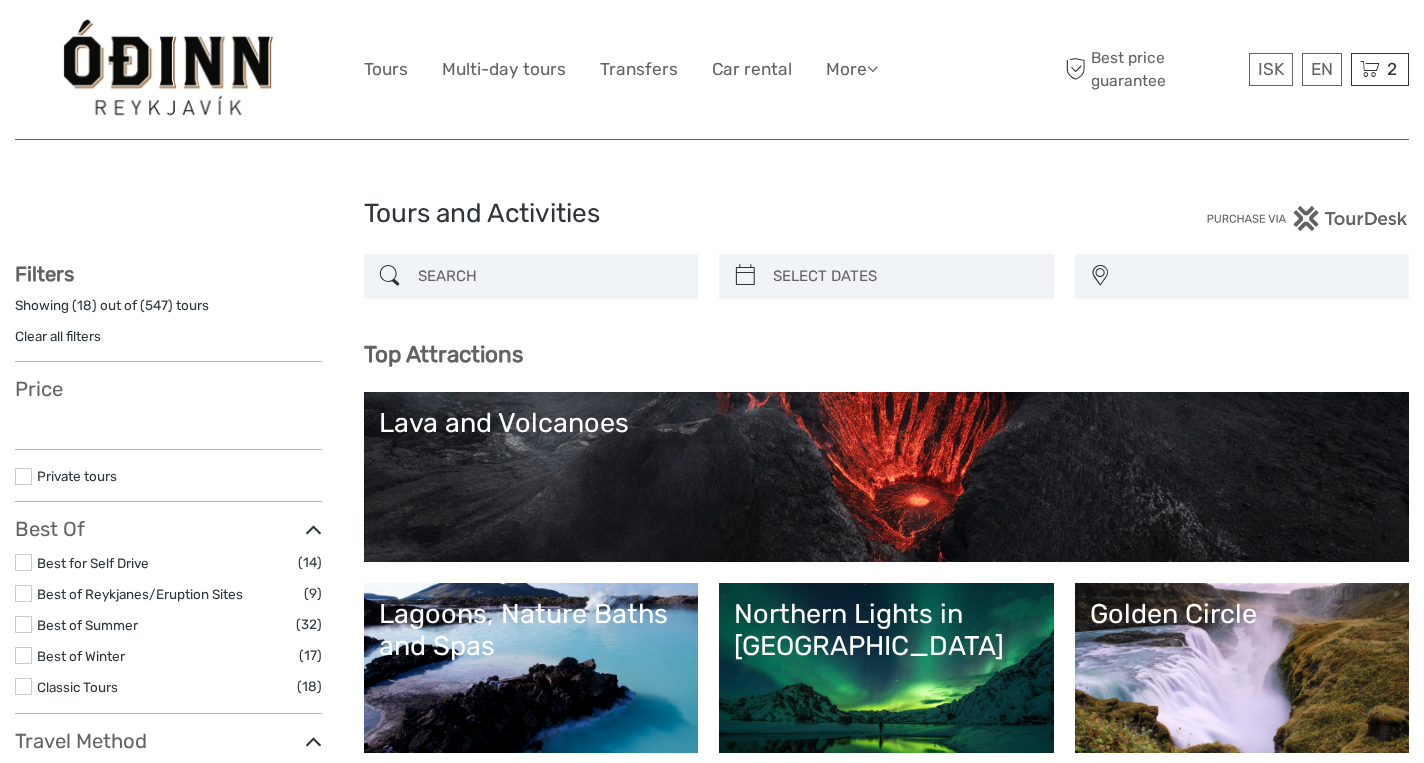 select 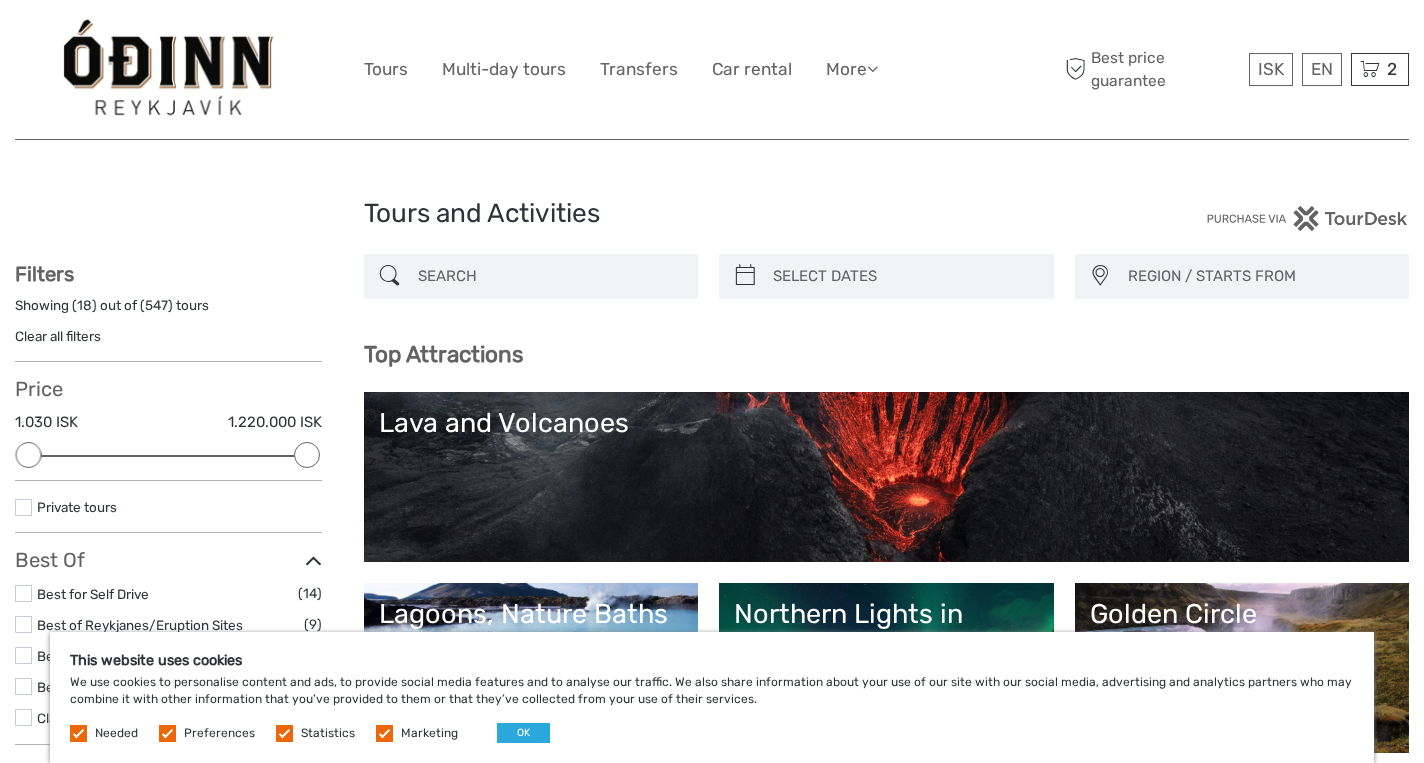 scroll, scrollTop: 0, scrollLeft: 0, axis: both 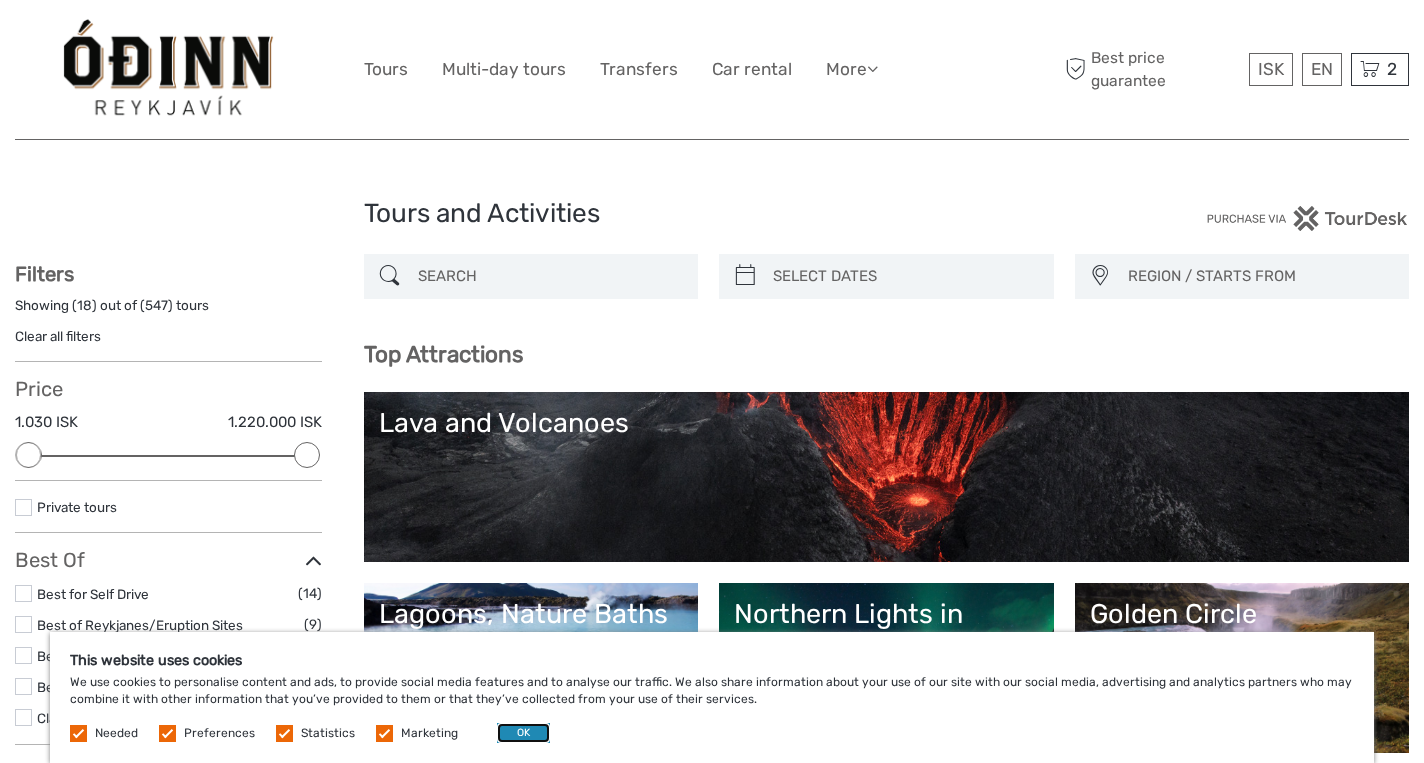click on "OK" at bounding box center (523, 733) 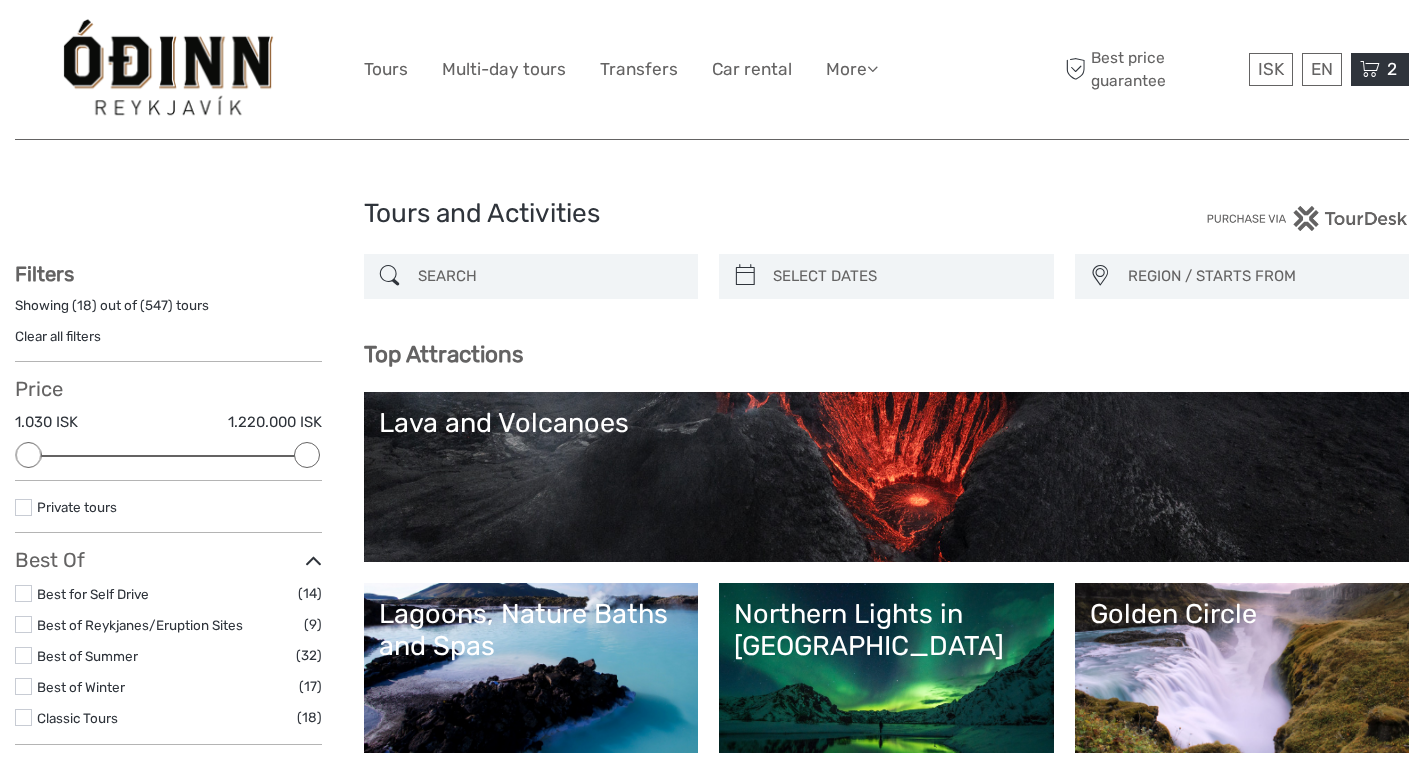 click on "2
Items
Flybus PLUS from Keflavik Airport to Hotel
1x Adult (16+)
Friday, 11 July 2025 - 12:00 AM
5.199 ISK
Flybus PLUS from Keflavik Airport to Hotel
1x Adult (16+)
Thursday, 10 July 2025 - 12:00 AM
5.199 ISK
Total
10.398 ISK
Checkout
The shopping cart is empty." at bounding box center (1380, 69) 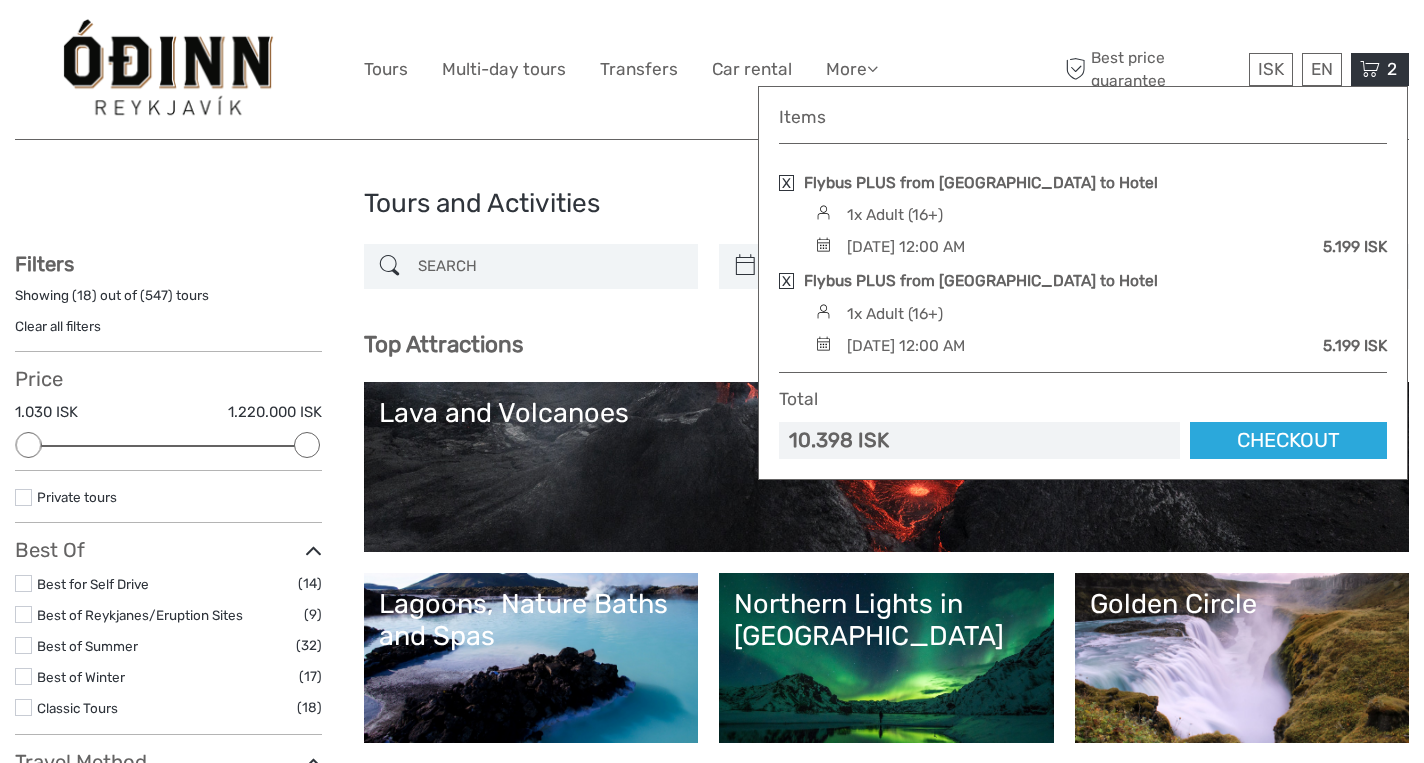 scroll, scrollTop: 4, scrollLeft: 0, axis: vertical 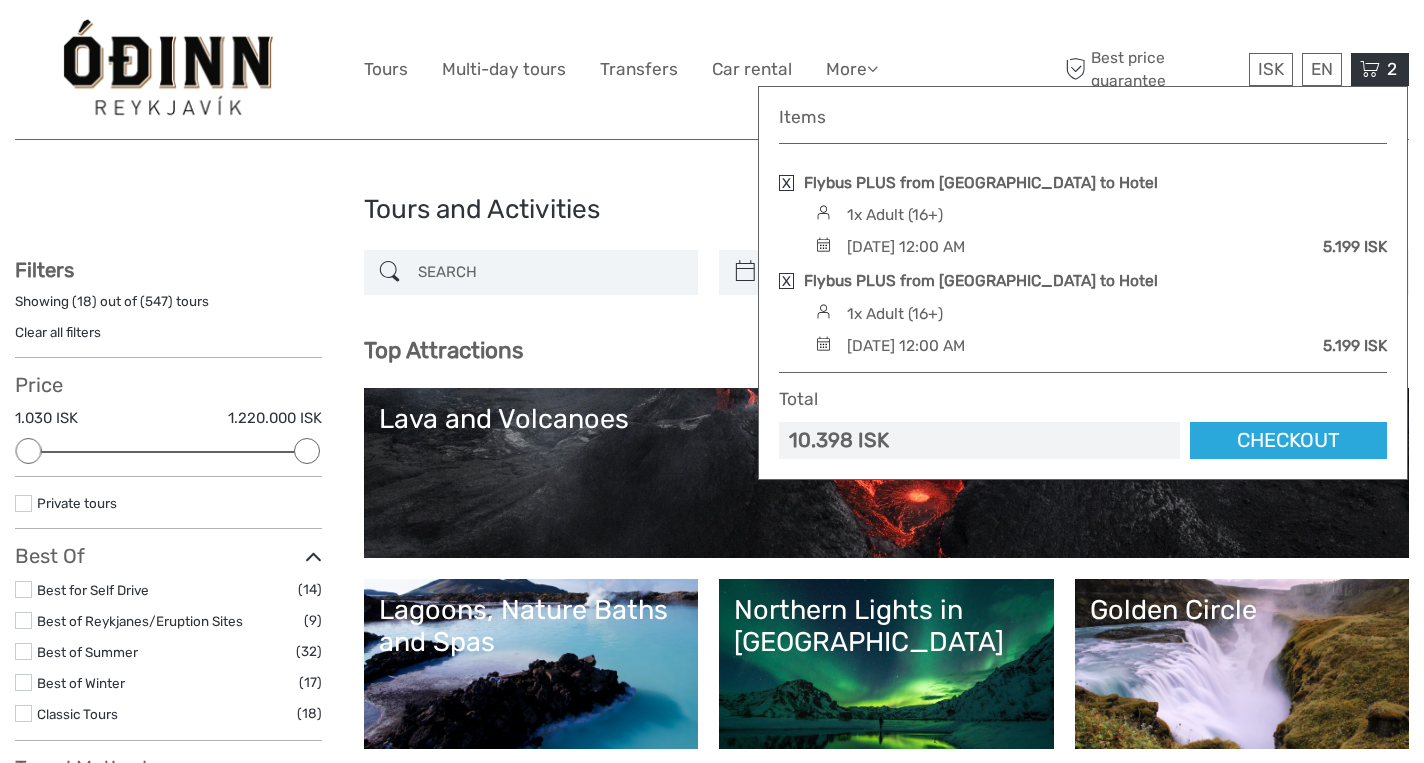 click at bounding box center [786, 281] 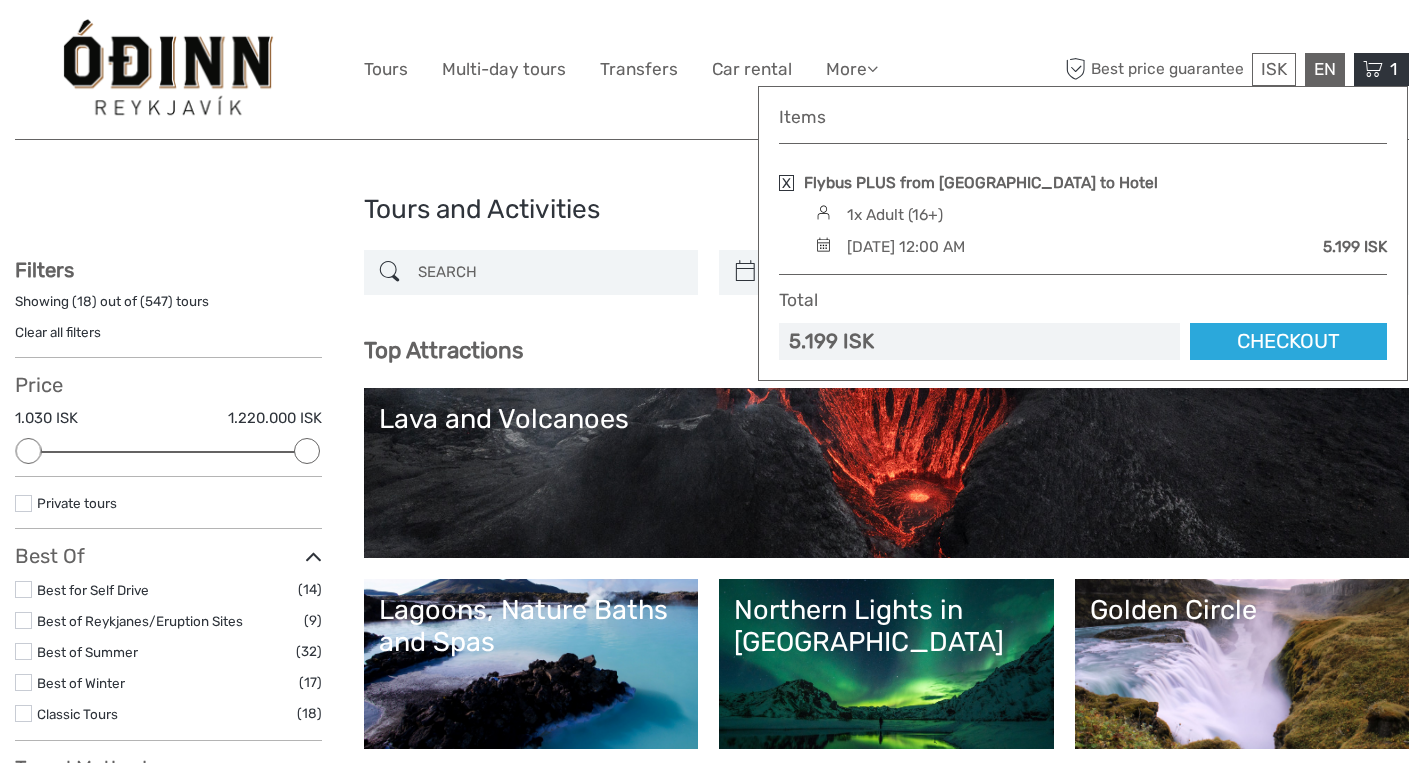 click on "EN
English
Español
Deutsch" at bounding box center [1325, 69] 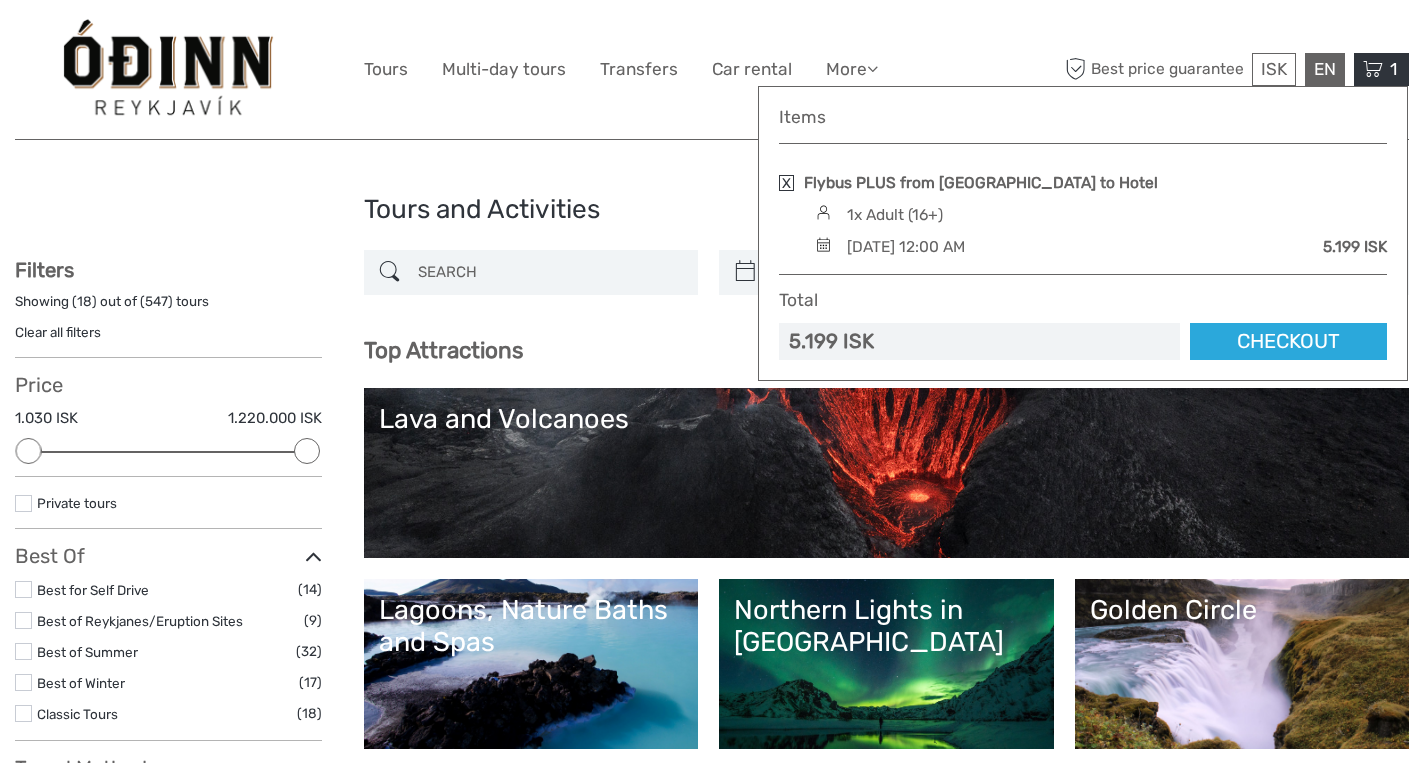 click at bounding box center (786, 183) 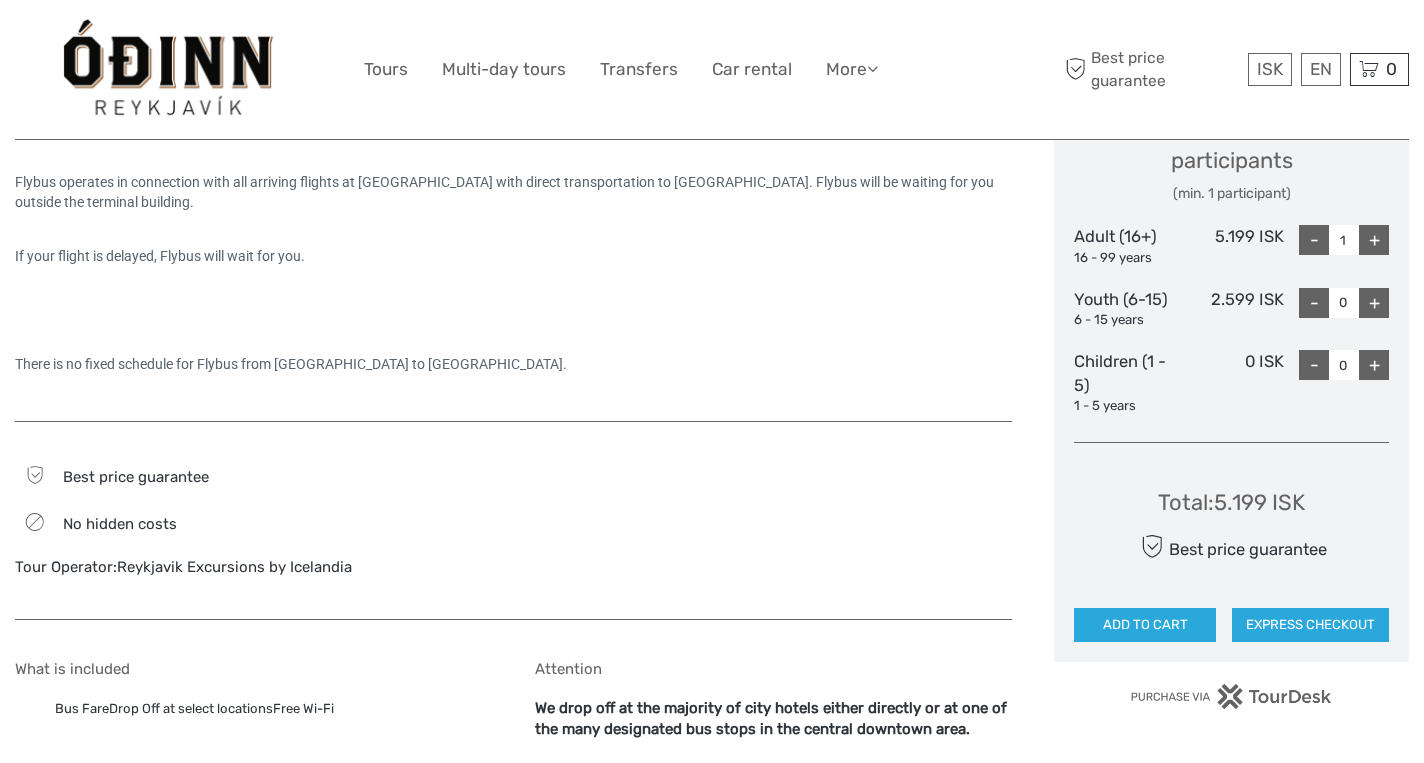 scroll, scrollTop: 0, scrollLeft: 0, axis: both 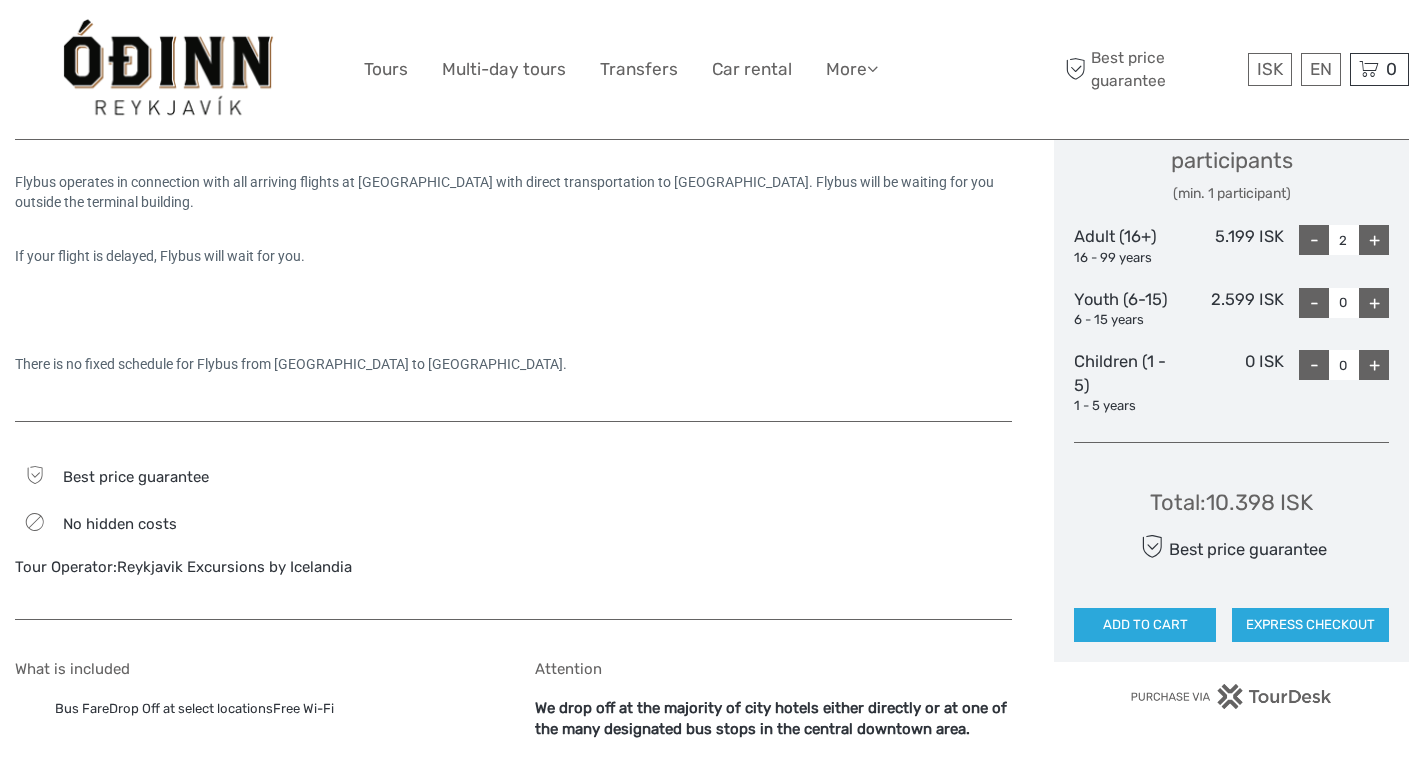 click on "+" at bounding box center [1374, 240] 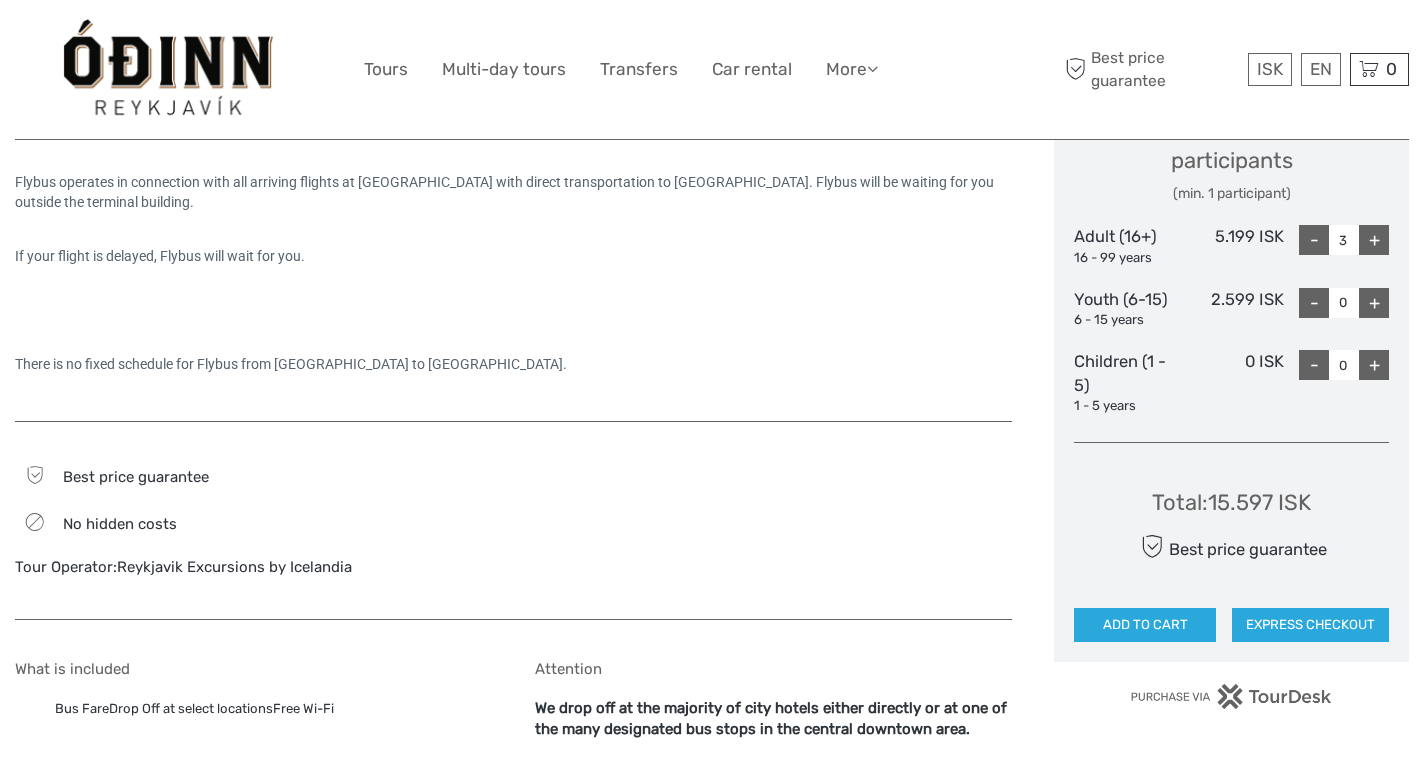click on "+" at bounding box center [1374, 240] 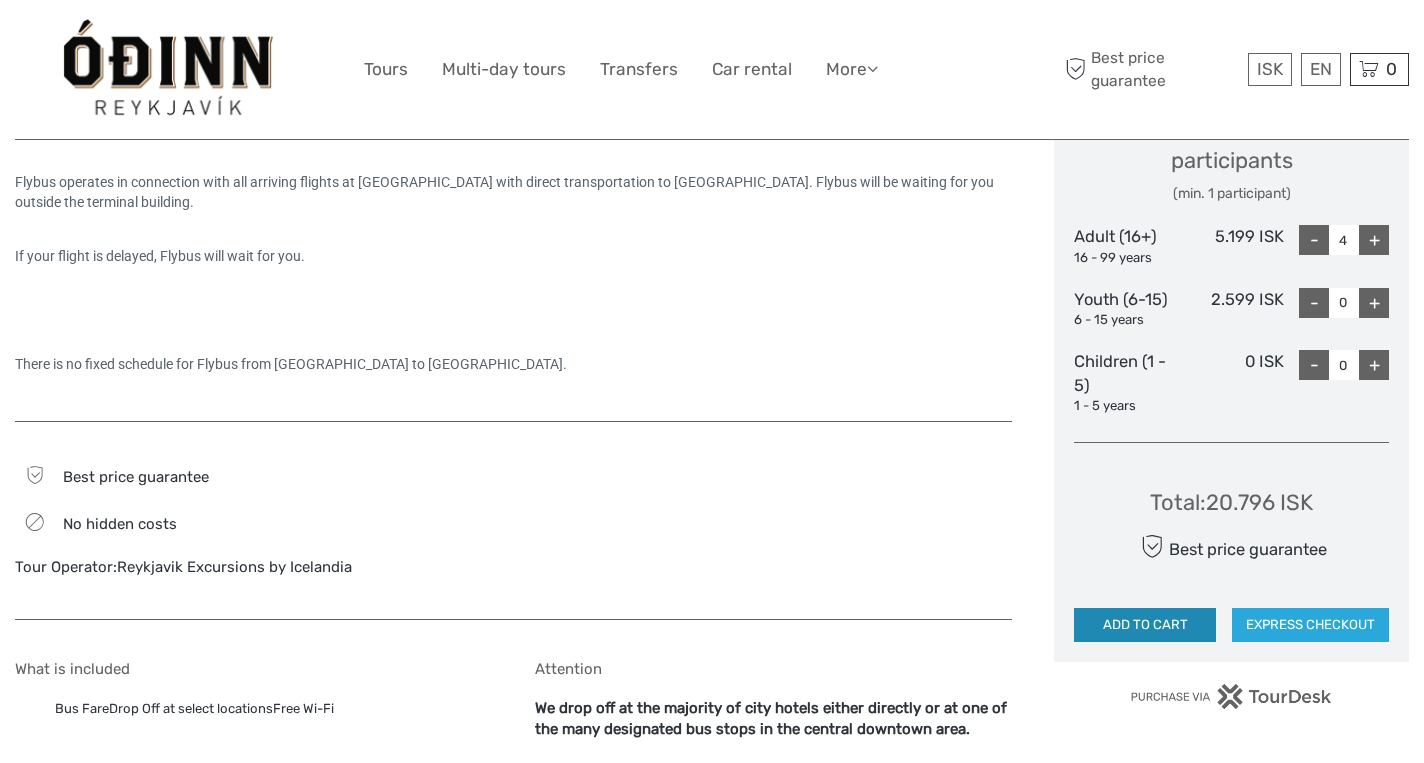 click on "ADD TO CART" at bounding box center (1145, 625) 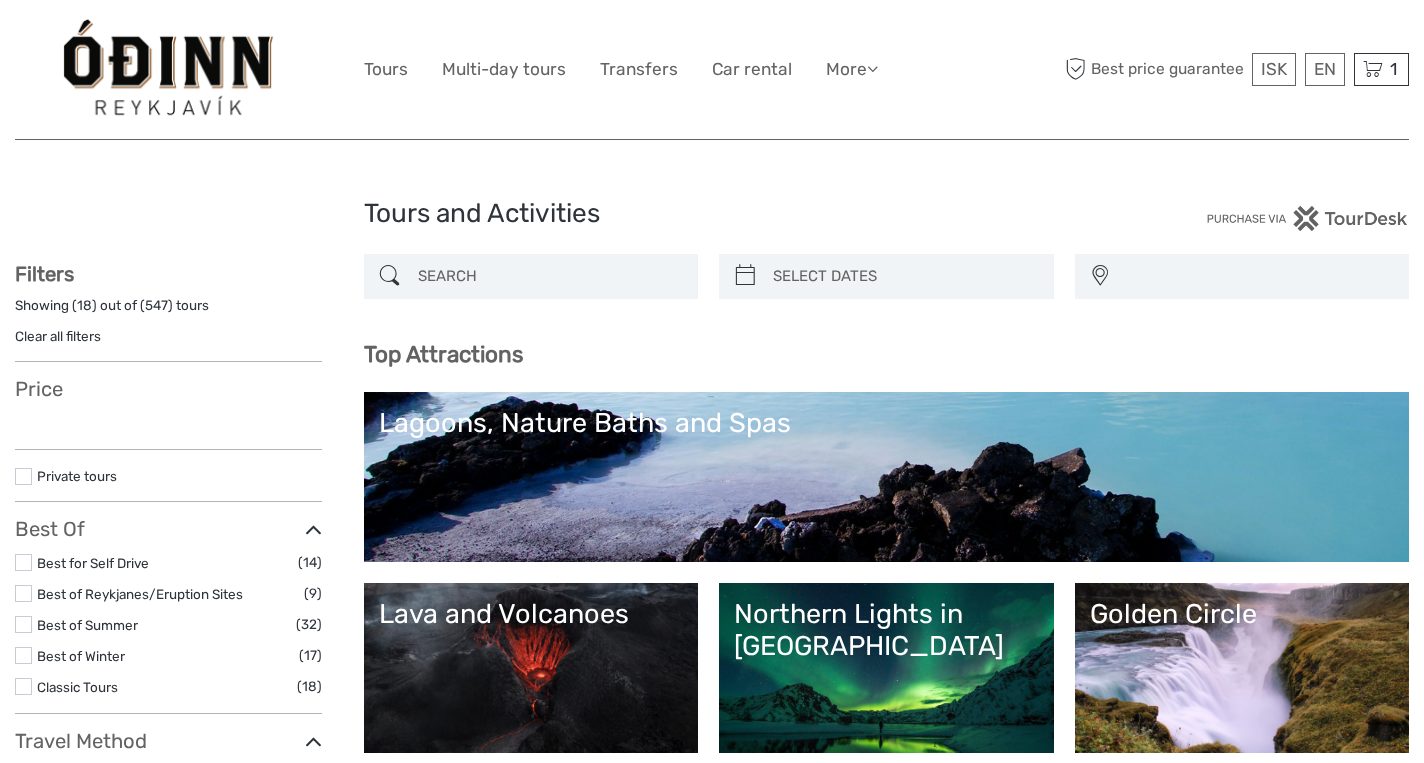 select 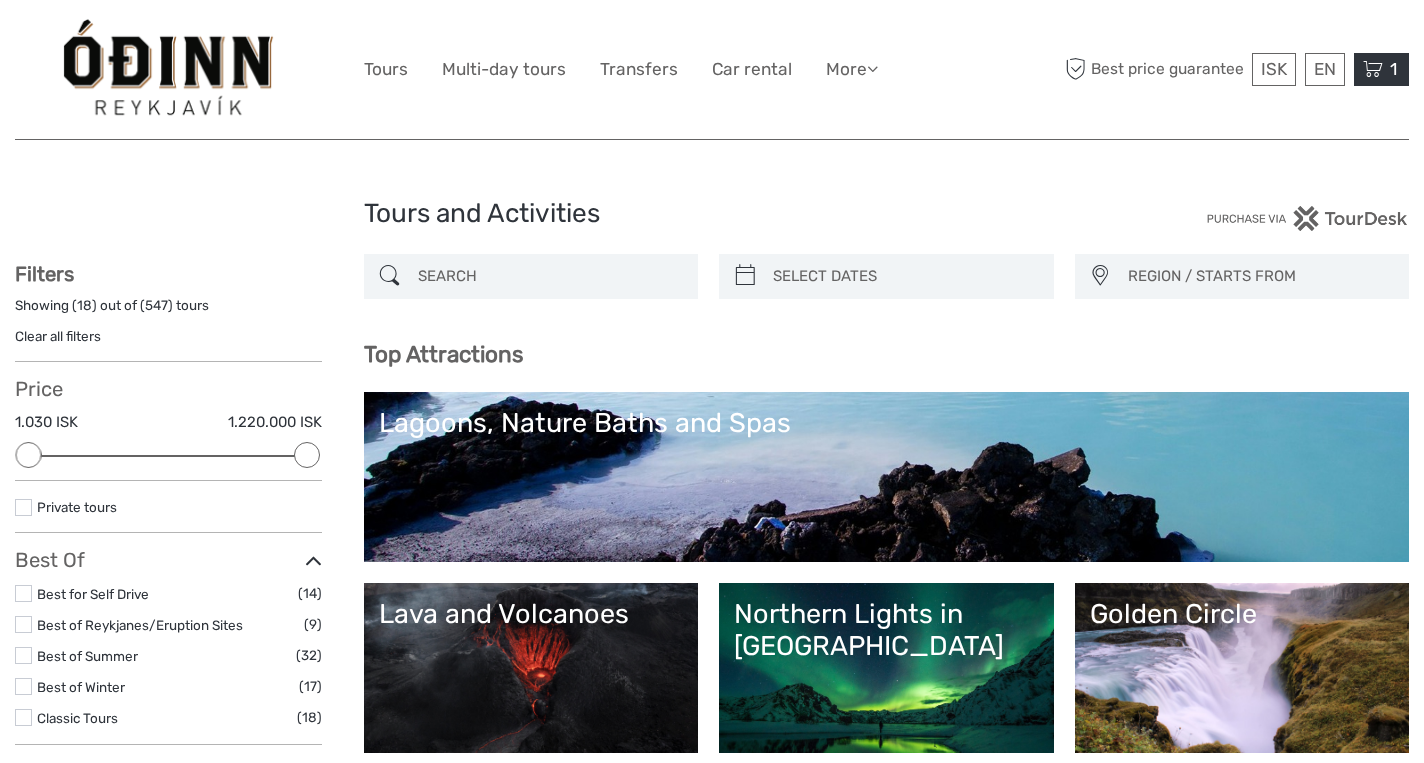 click on "1" at bounding box center [1393, 69] 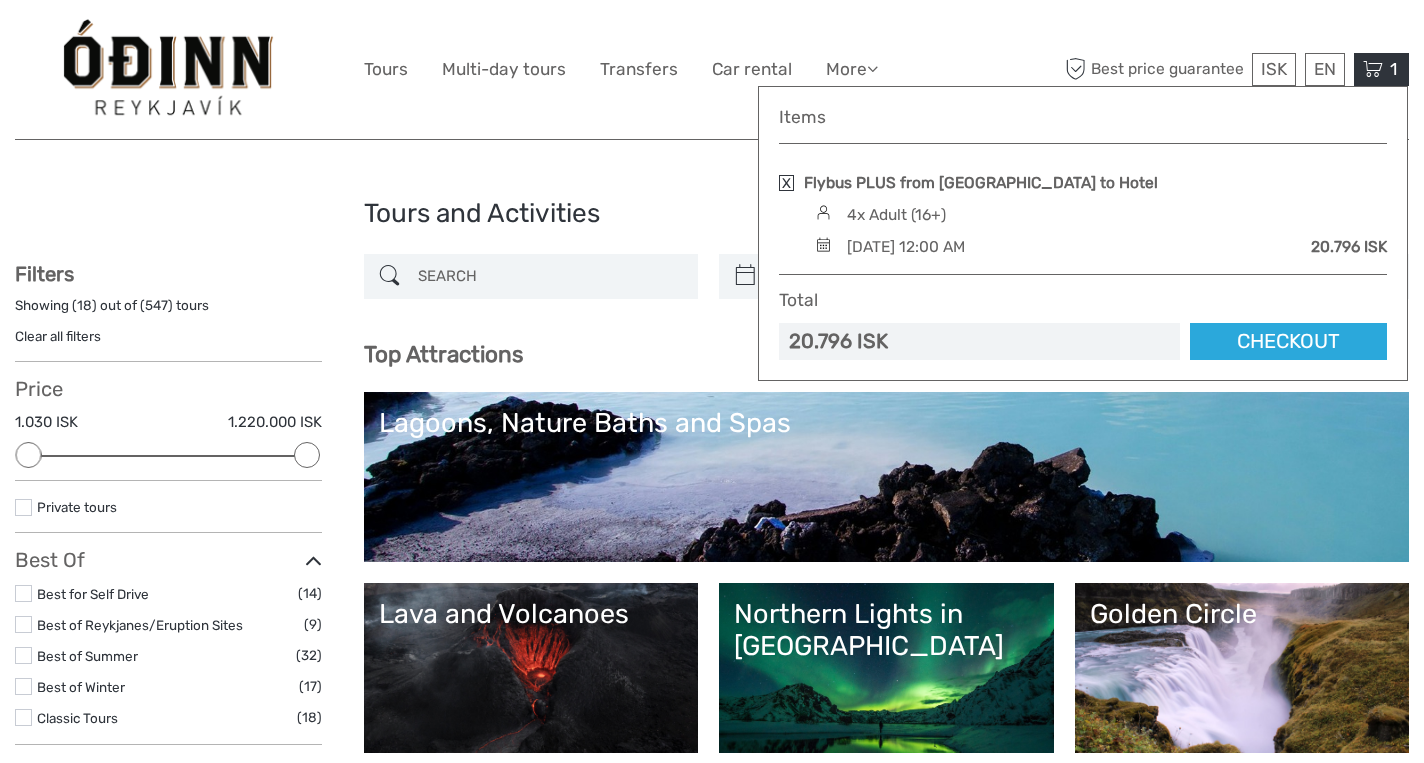 scroll, scrollTop: 0, scrollLeft: 0, axis: both 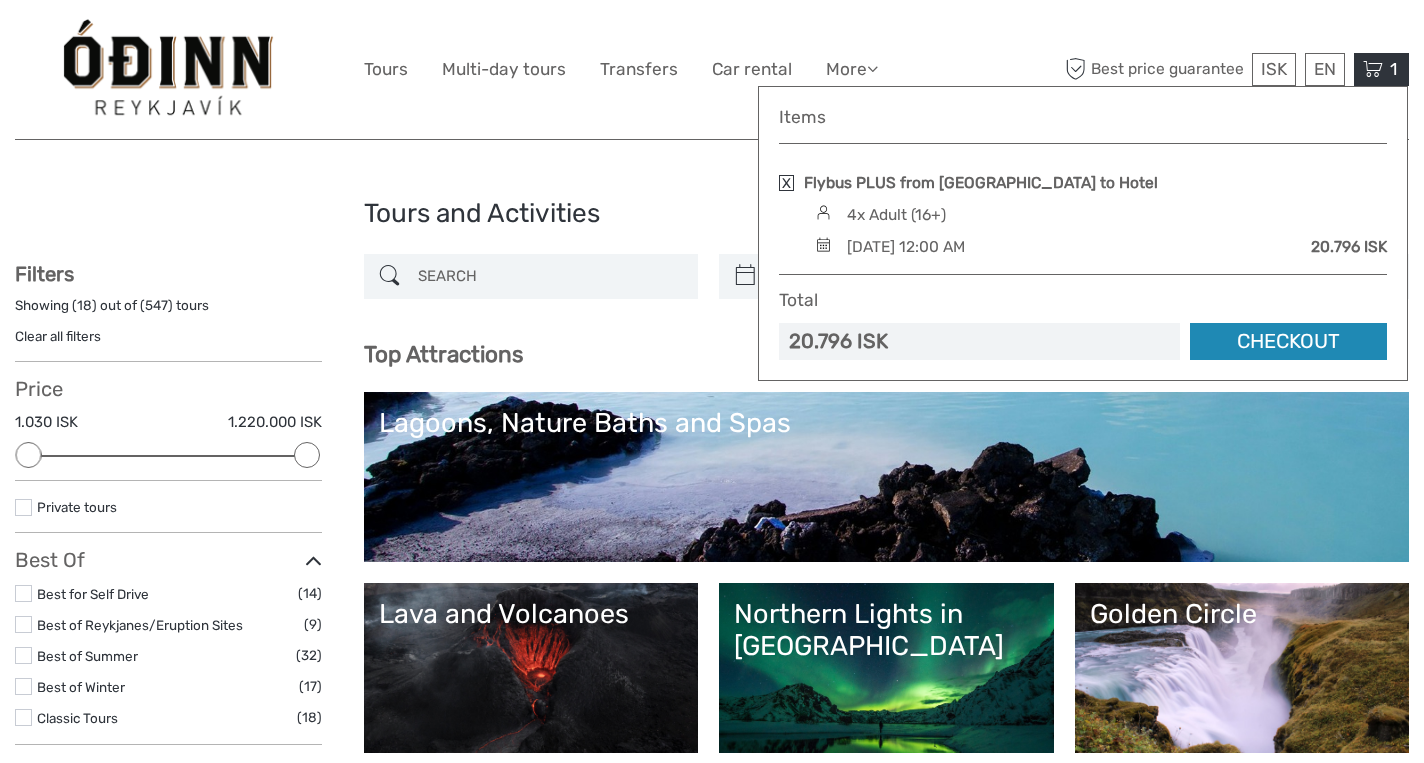 click on "Checkout" at bounding box center [1288, 341] 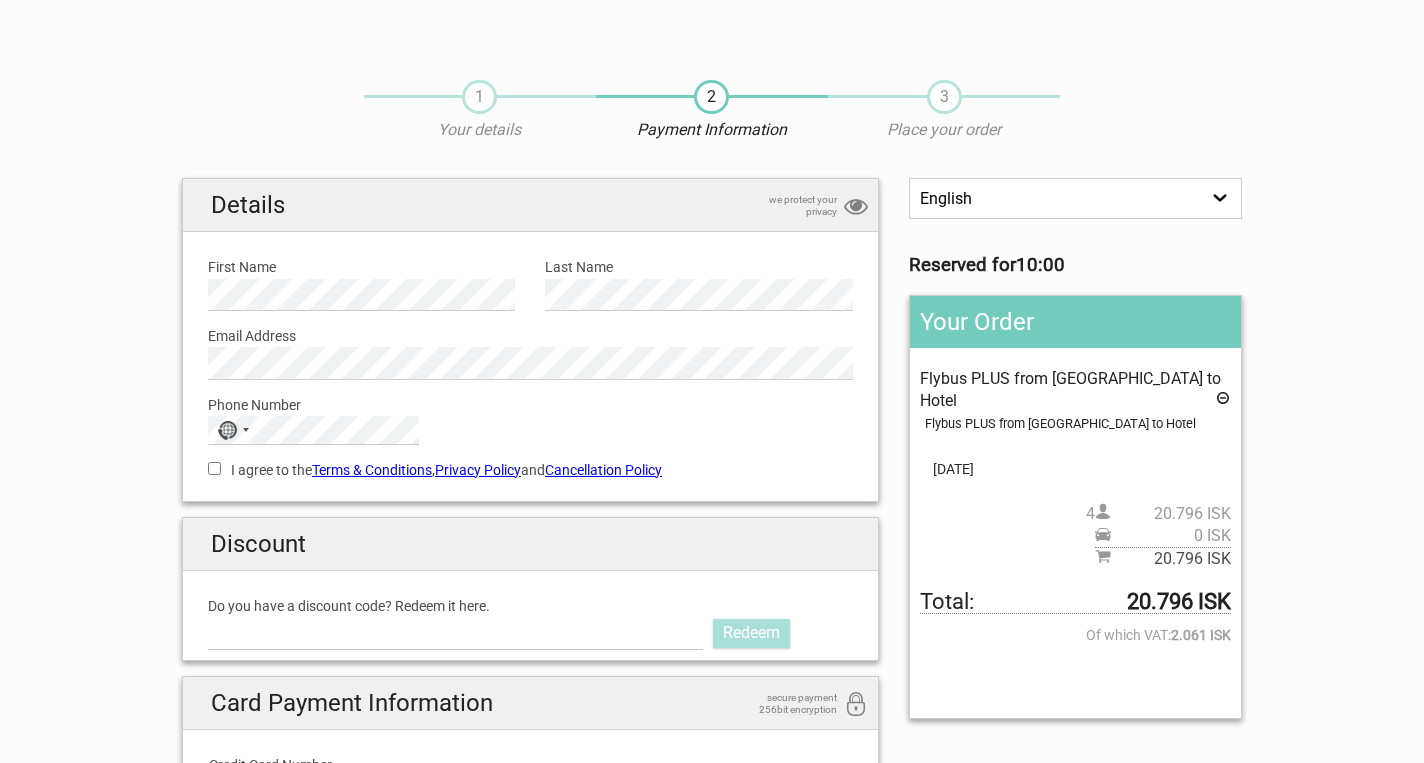 scroll, scrollTop: 0, scrollLeft: 0, axis: both 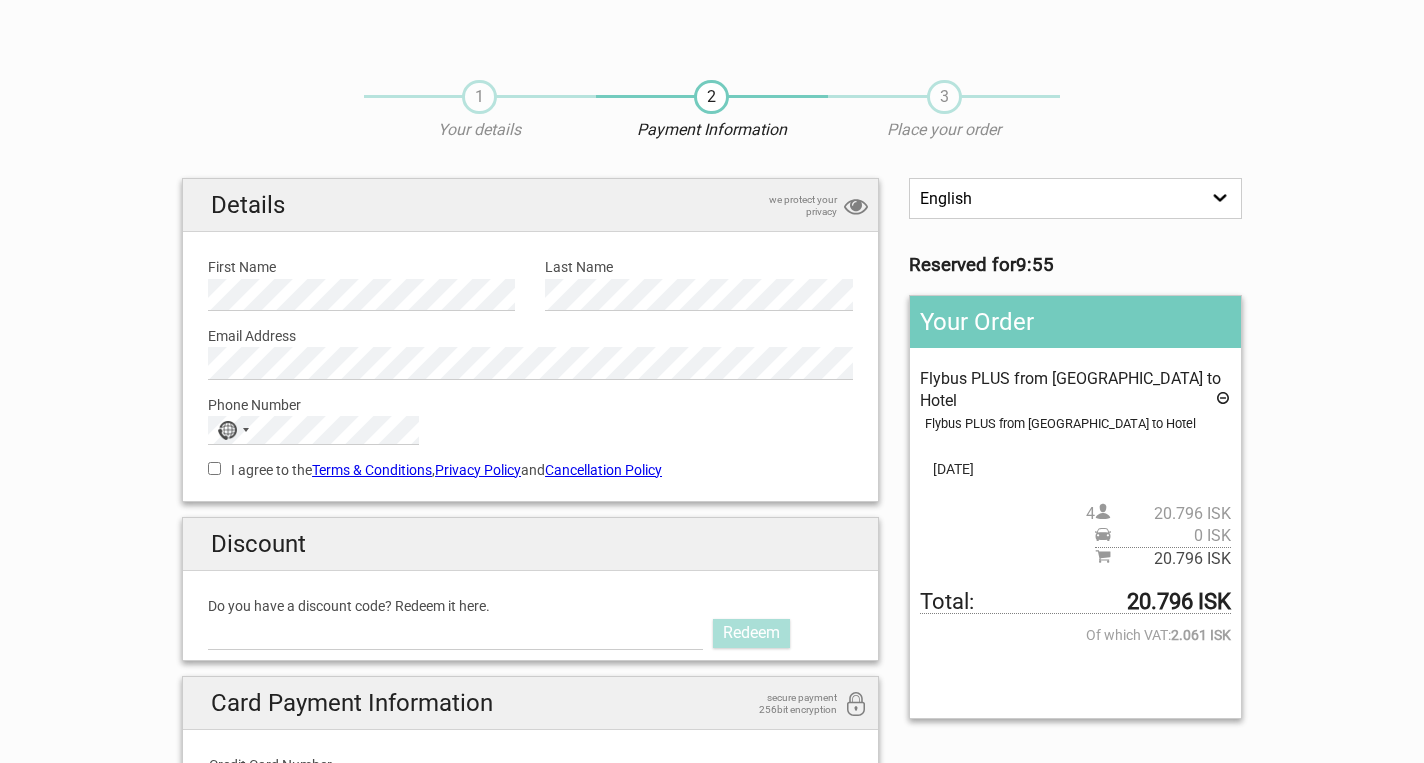 click on "1
Your details
2
Payment Information
3
Place your order
English
Español
Deutsch
Reserved for  9:55
Your Order
Flybus PLUS from Keflavik Airport to Hotel
Flybus PLUS from Keflavik Airport to Hotel
Pickup:
Select an option
REMOVE PICKUP
10.Jul 2025
4   20.796 ISK
0 ISK
20.796 ISK
Total:  20.796 ISK
+93" at bounding box center [712, 733] 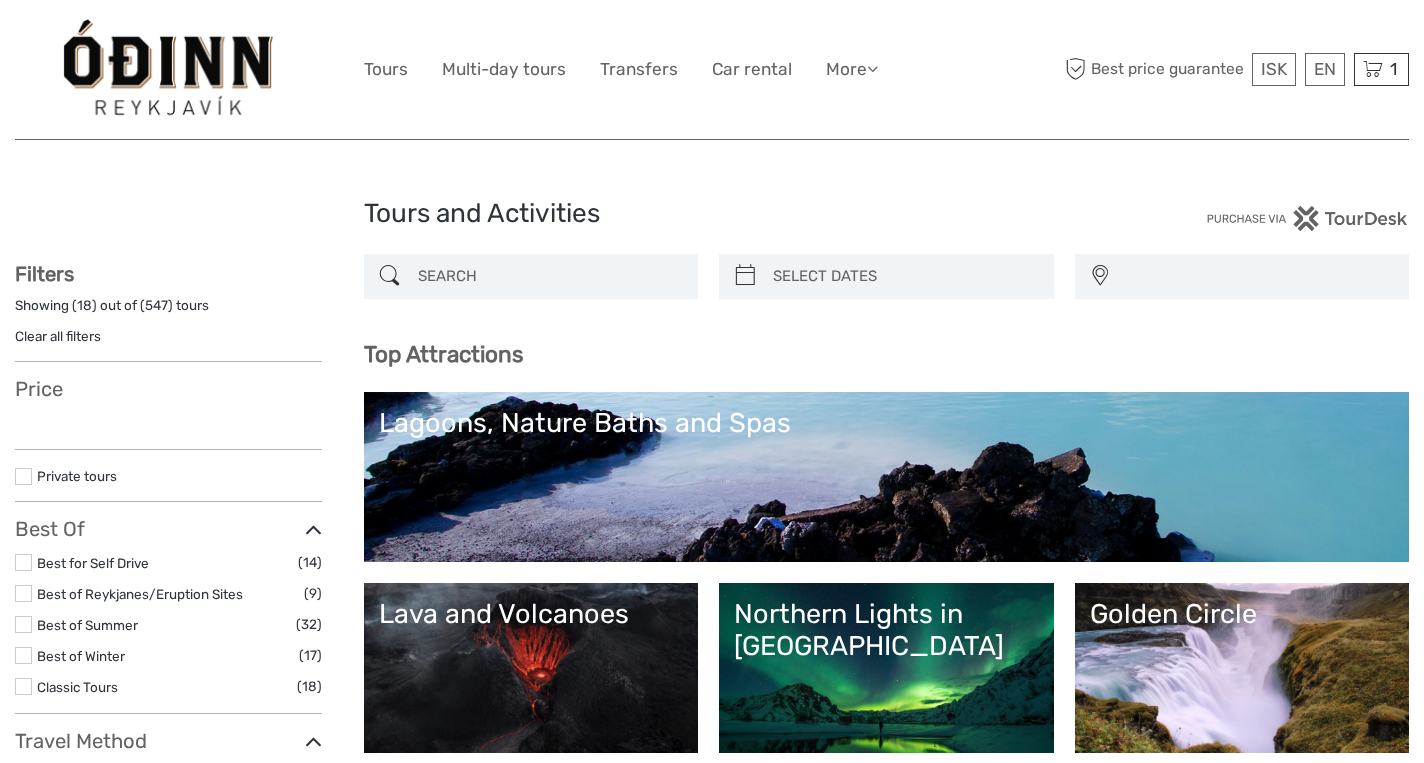 select 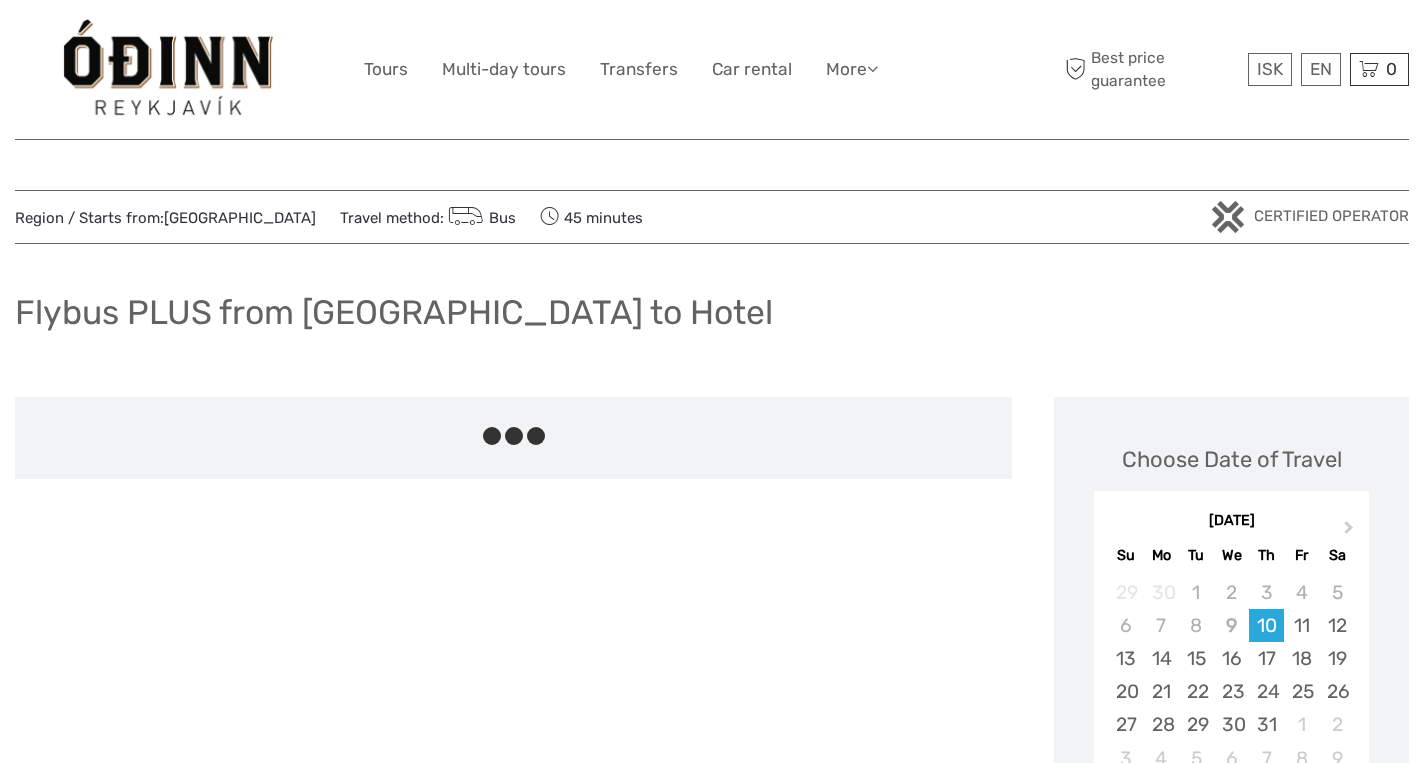 scroll, scrollTop: 900, scrollLeft: 0, axis: vertical 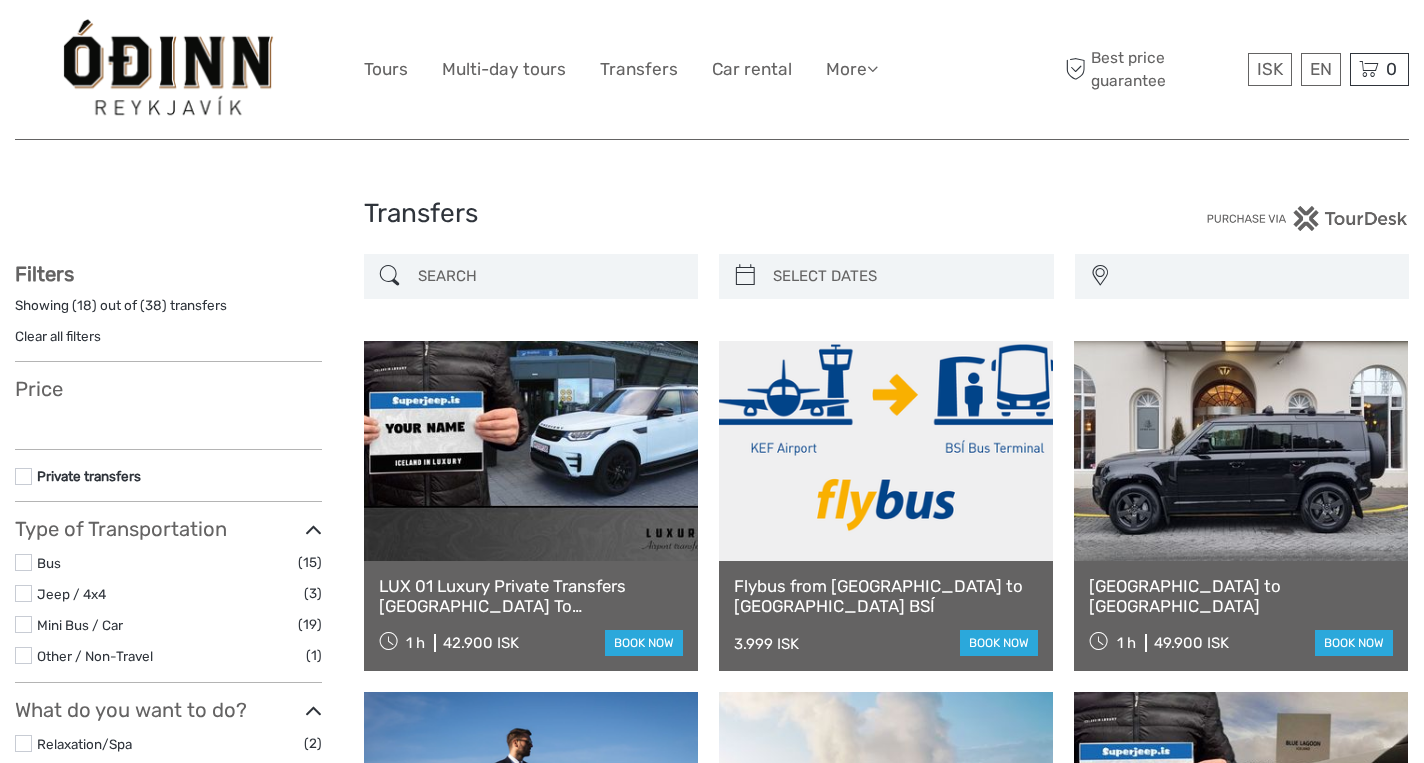 select 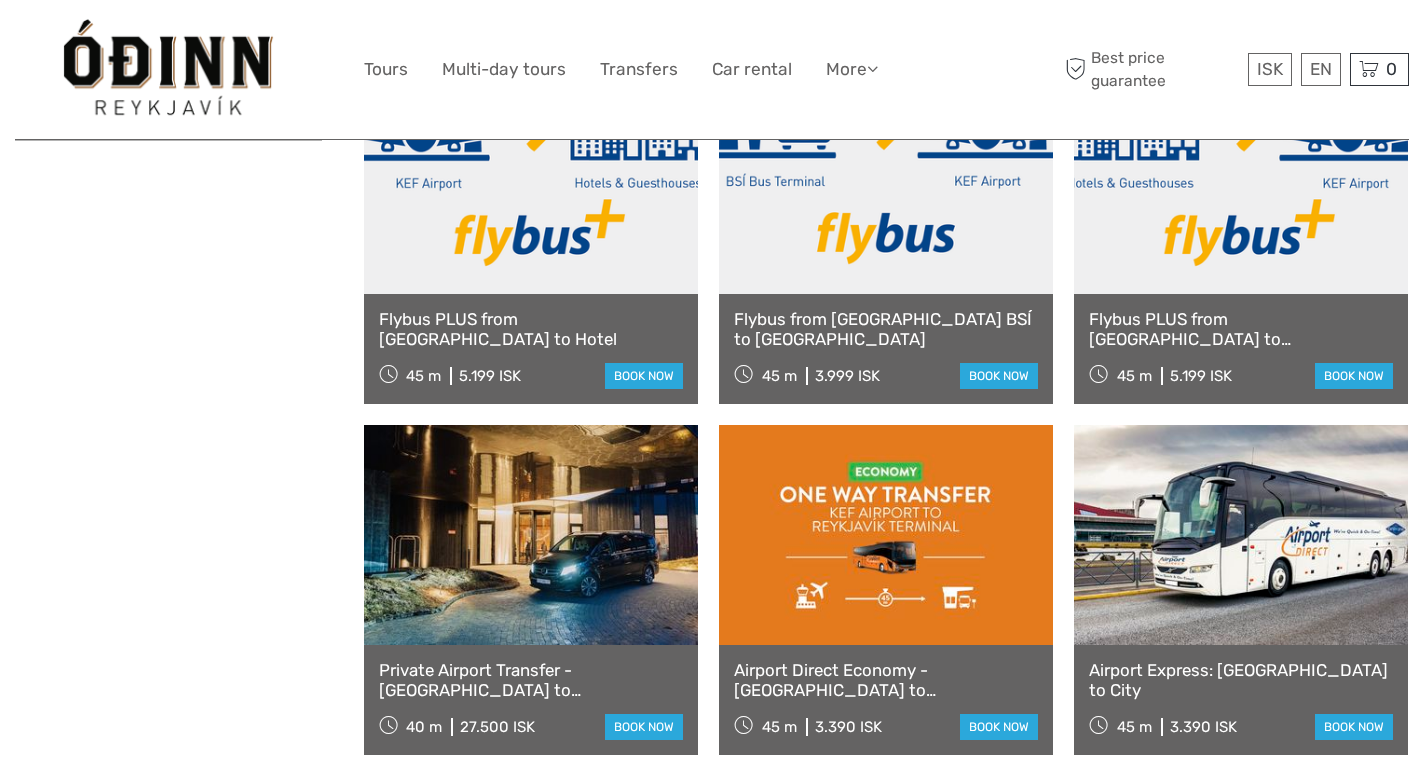 select 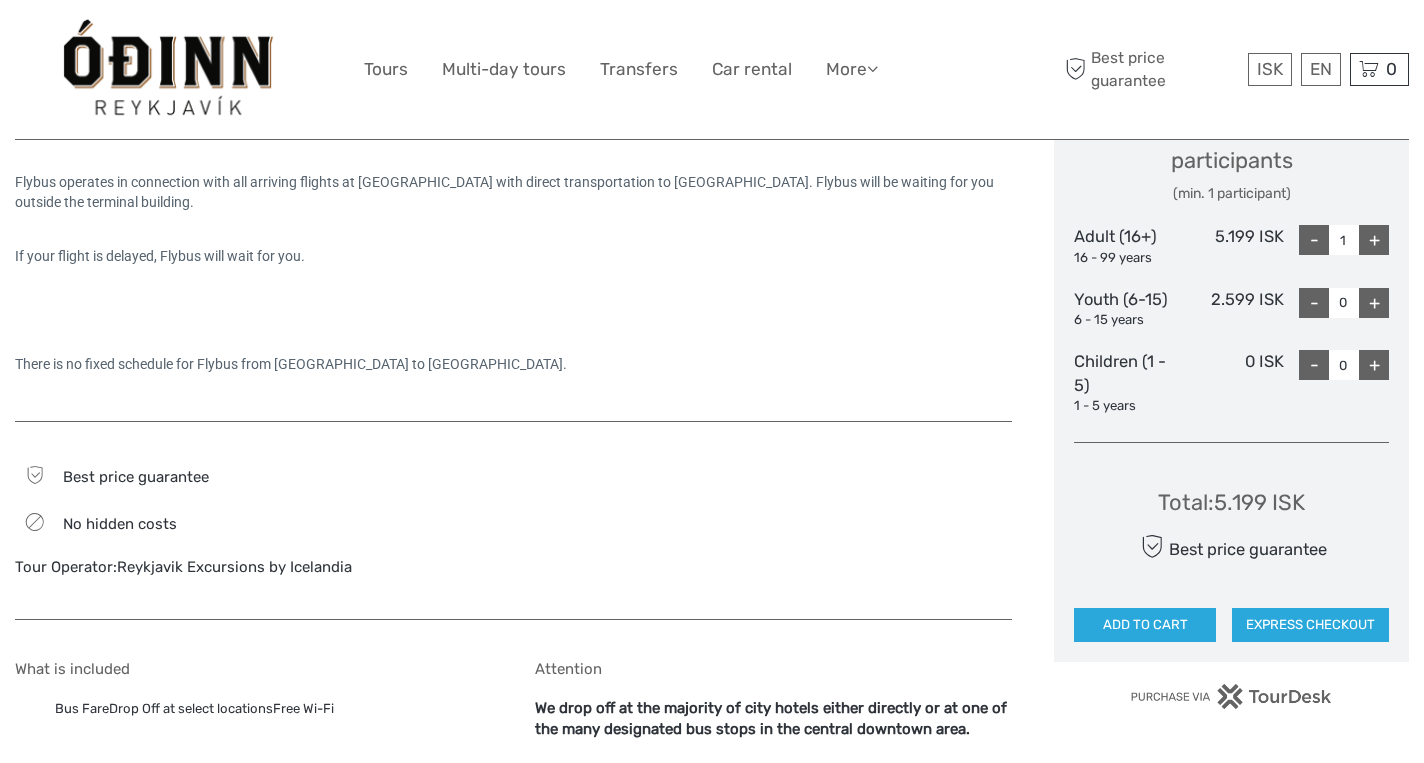 scroll, scrollTop: 0, scrollLeft: 0, axis: both 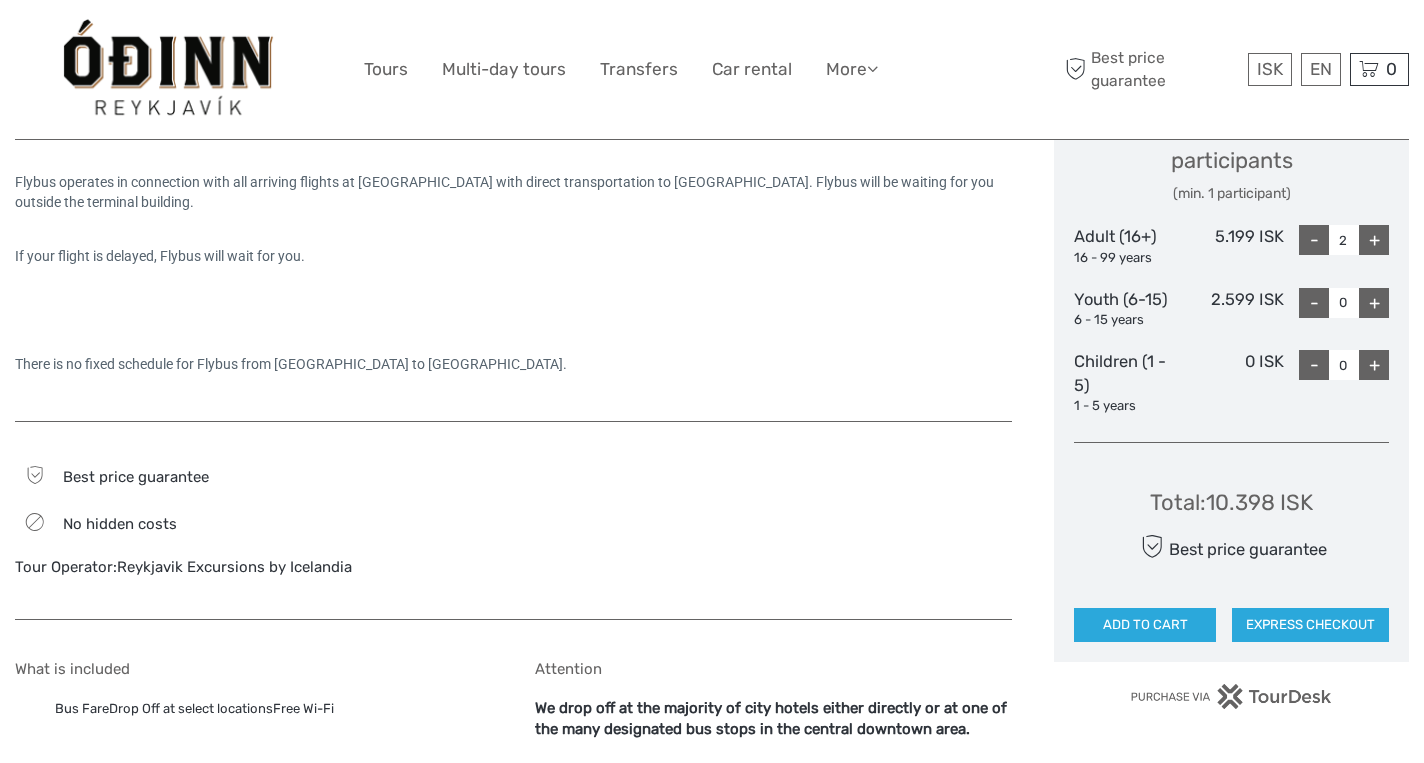 click on "+" at bounding box center [1374, 240] 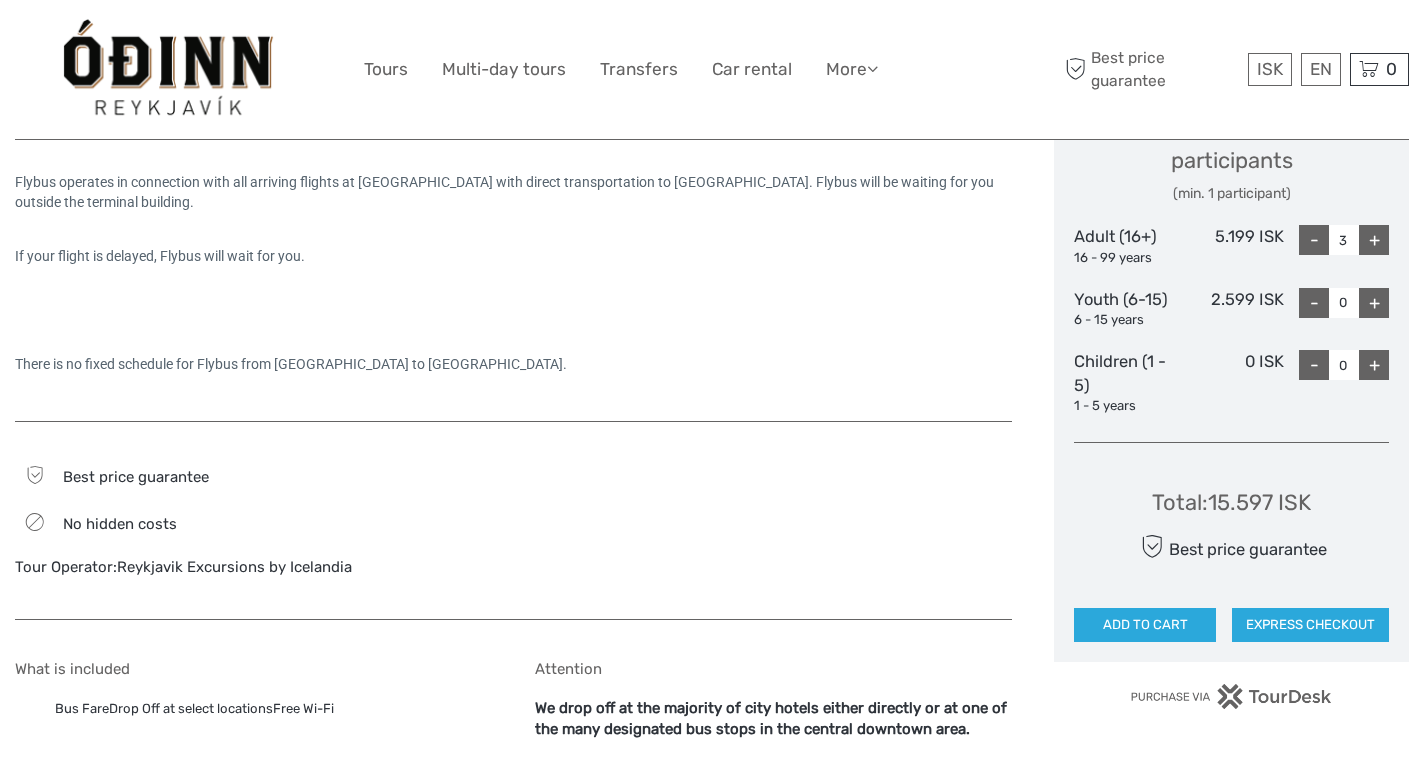 click on "+" at bounding box center [1374, 240] 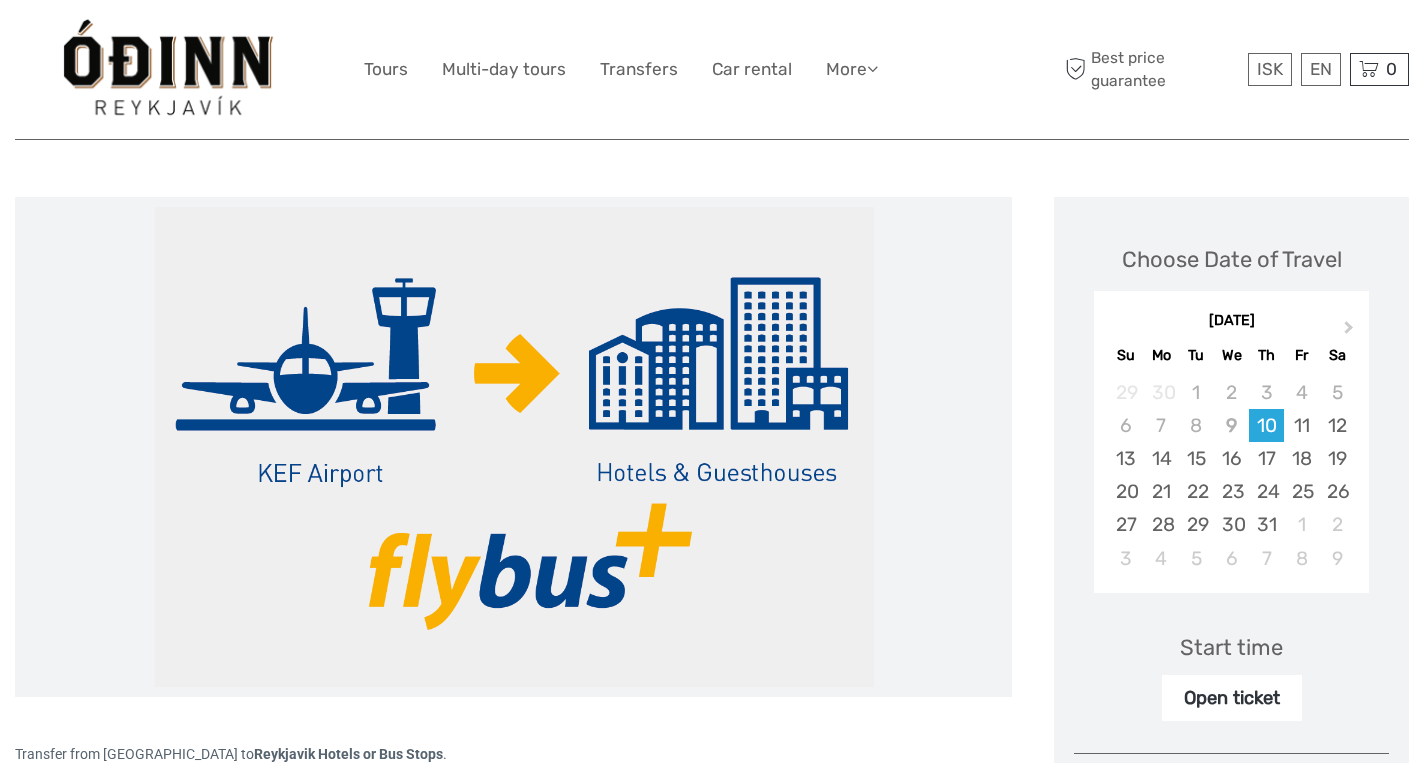 scroll, scrollTop: 79, scrollLeft: 0, axis: vertical 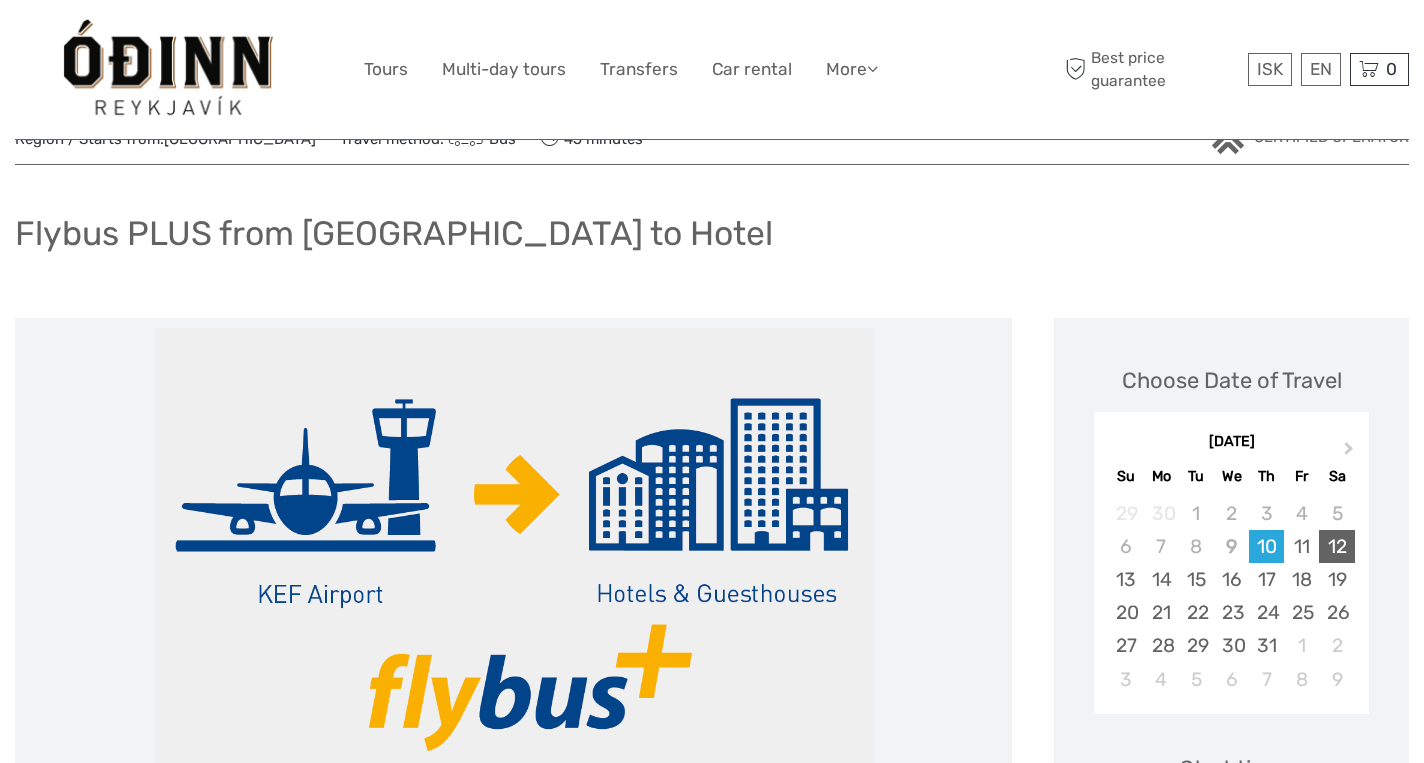 click on "12" at bounding box center (1336, 546) 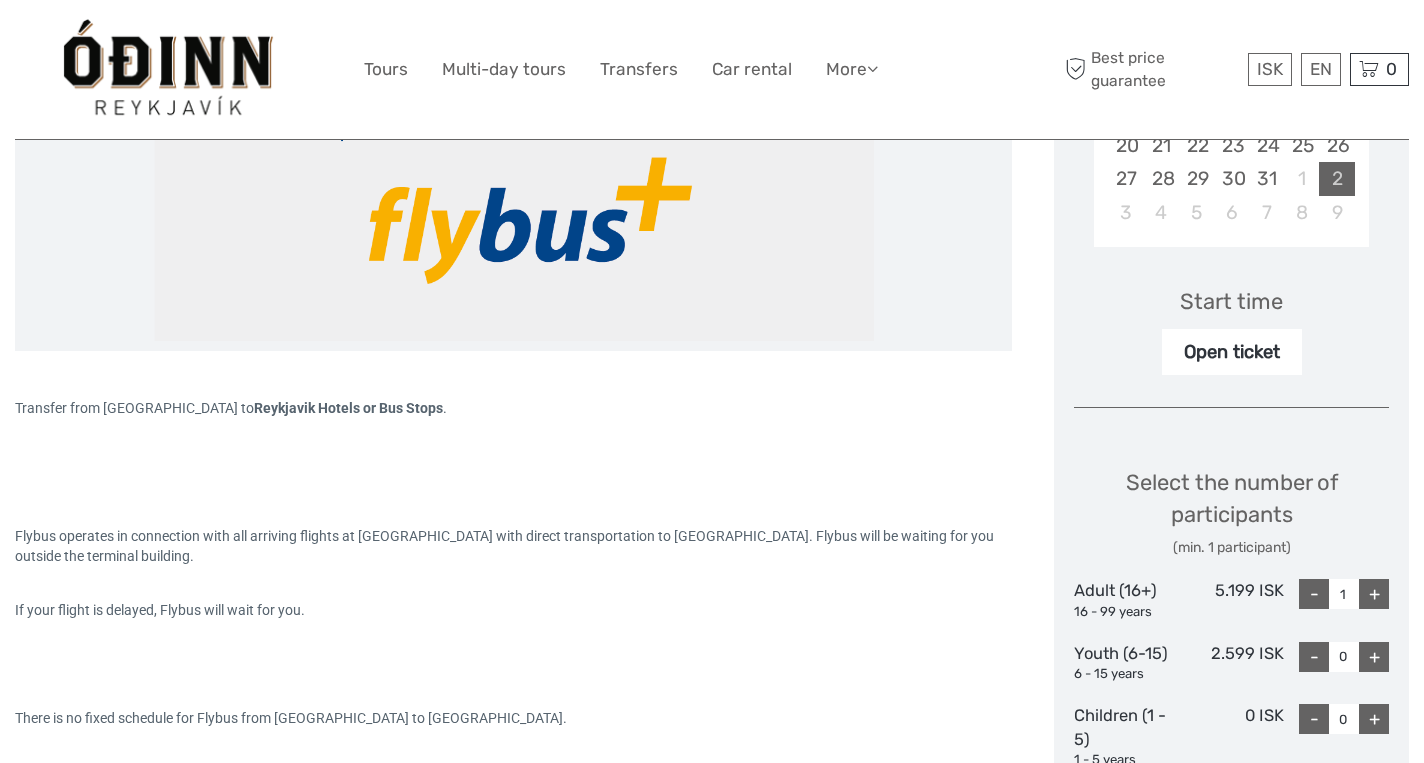 scroll, scrollTop: 562, scrollLeft: 0, axis: vertical 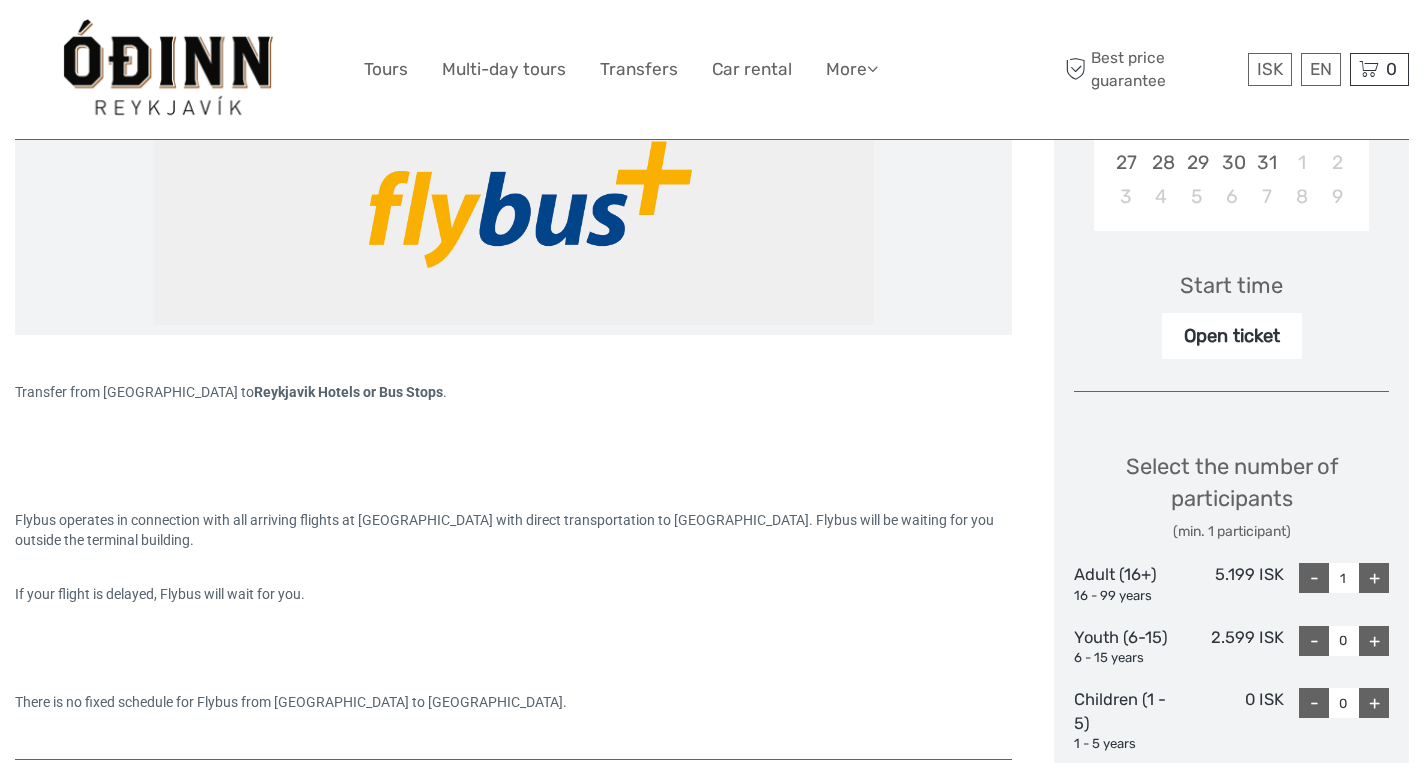 click on "+" at bounding box center [1374, 578] 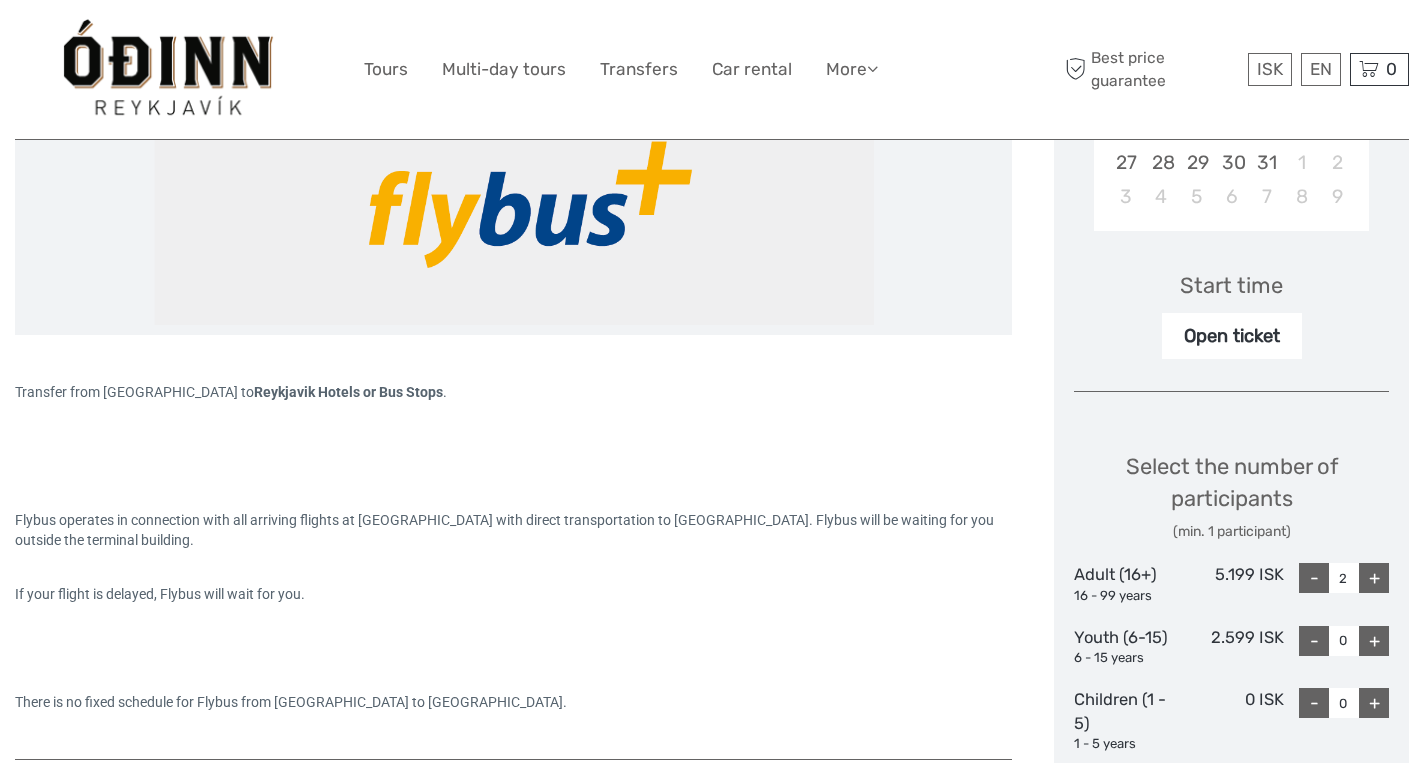click on "+" at bounding box center (1374, 578) 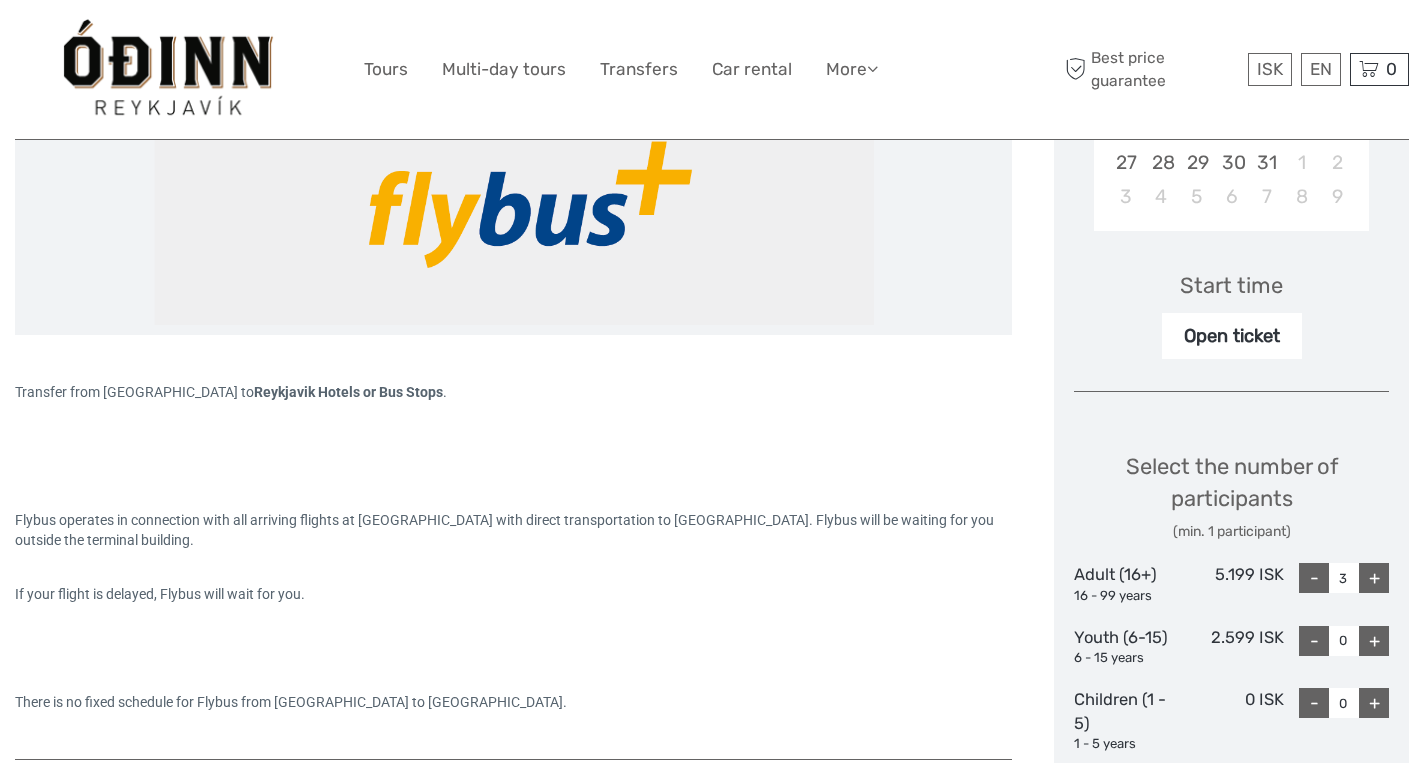 click on "+" at bounding box center (1374, 578) 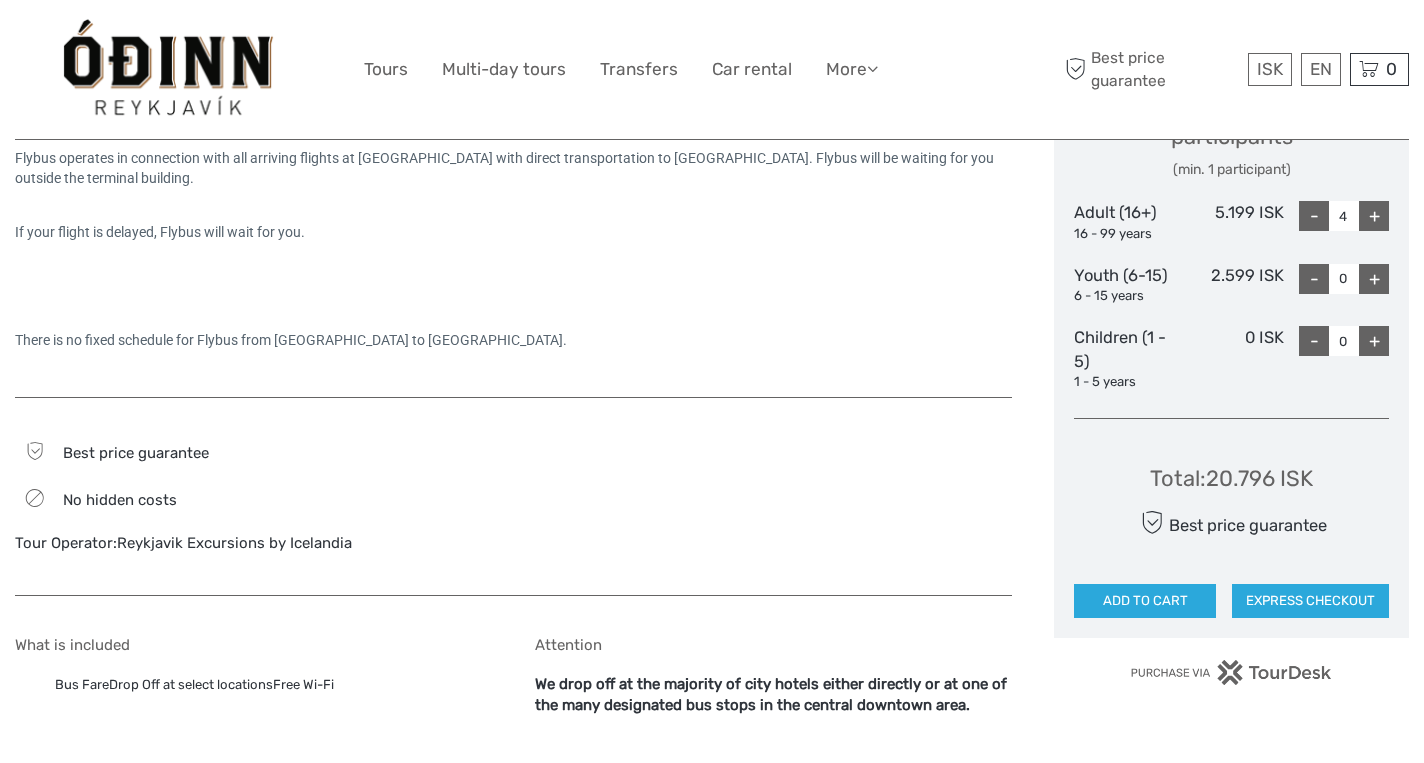 scroll, scrollTop: 989, scrollLeft: 0, axis: vertical 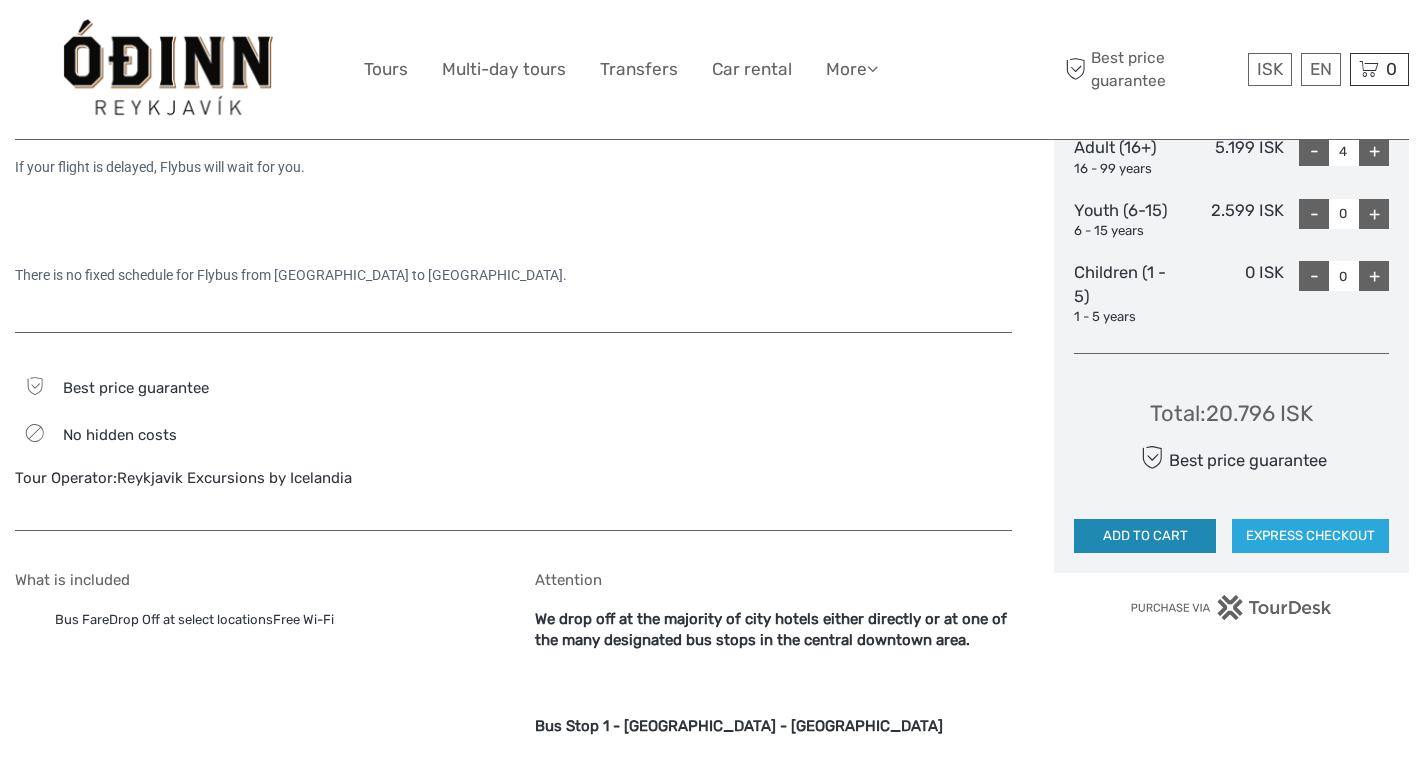 click on "ADD TO CART" at bounding box center (1145, 536) 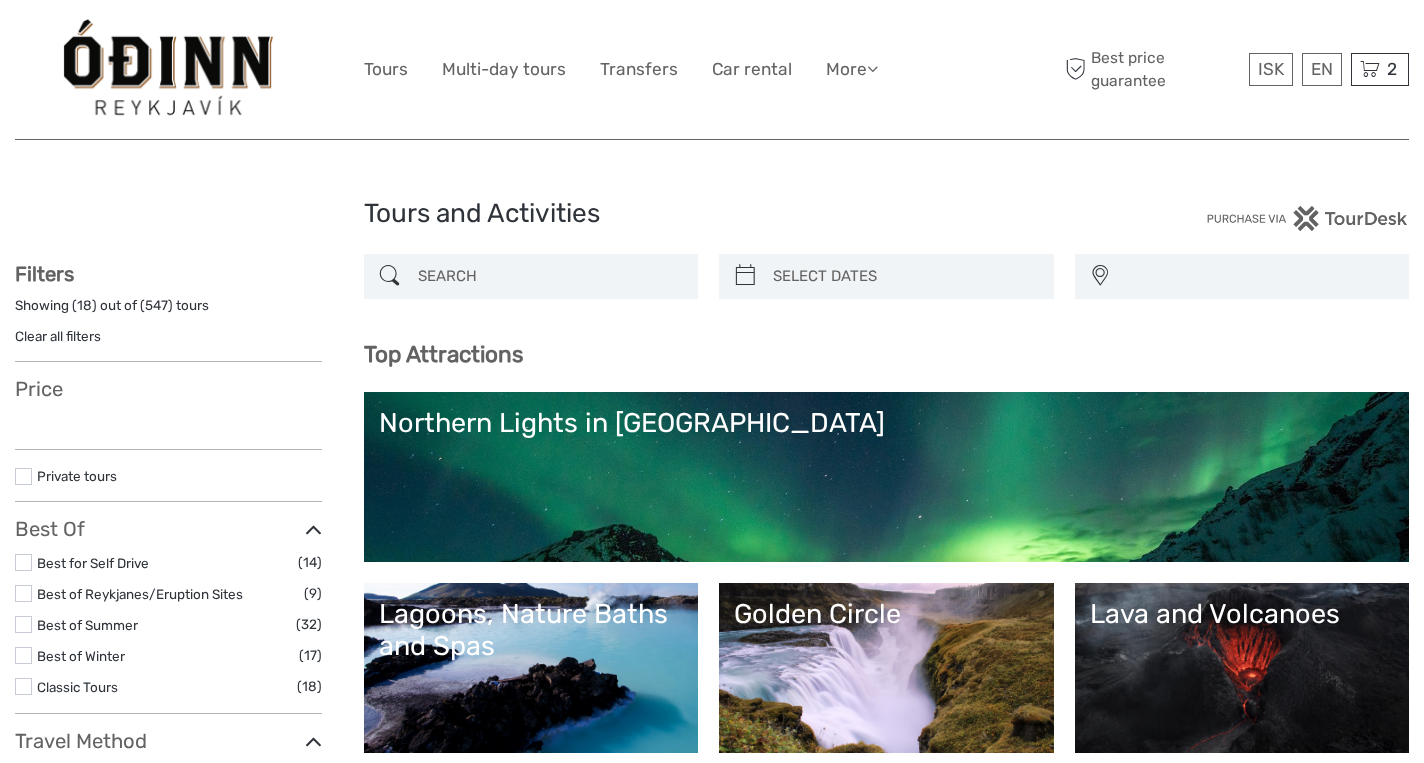 select 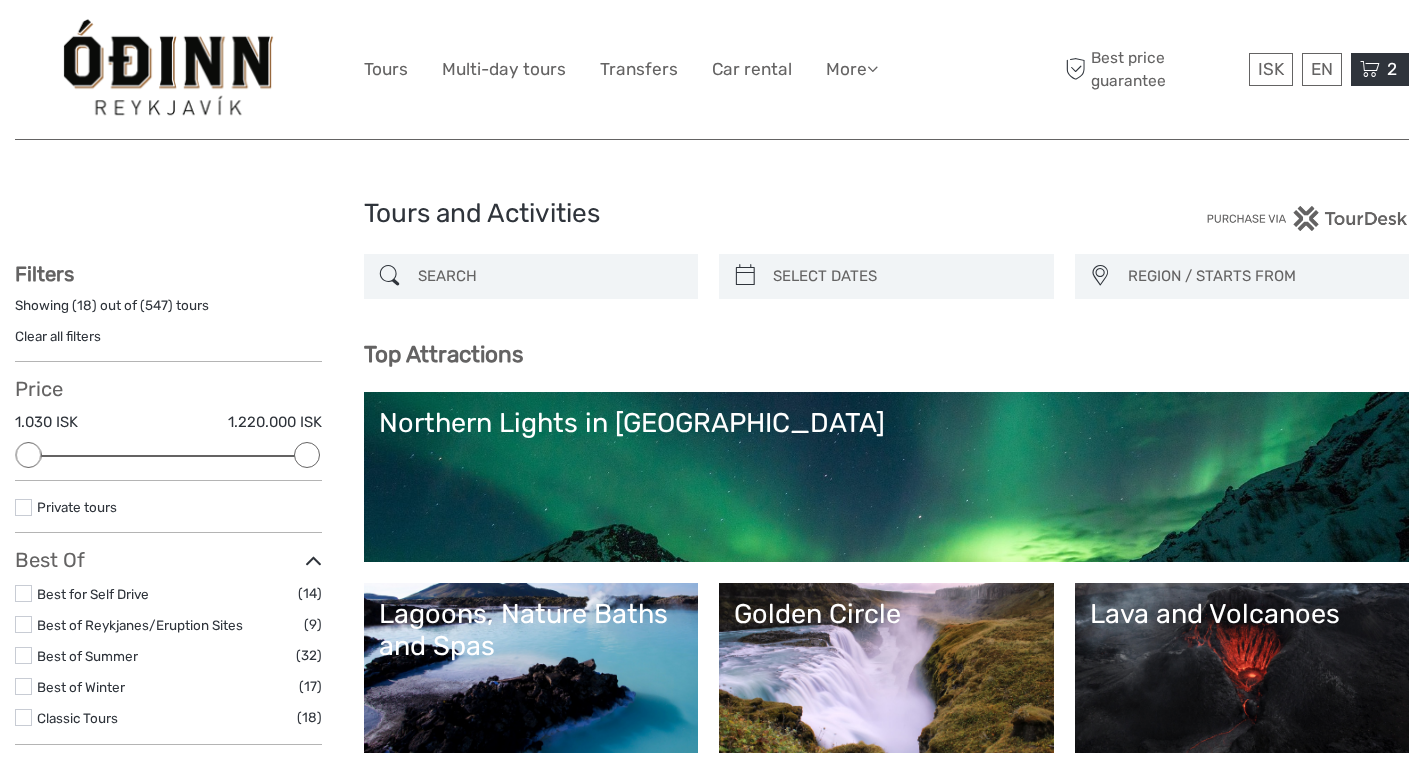 click at bounding box center (1370, 69) 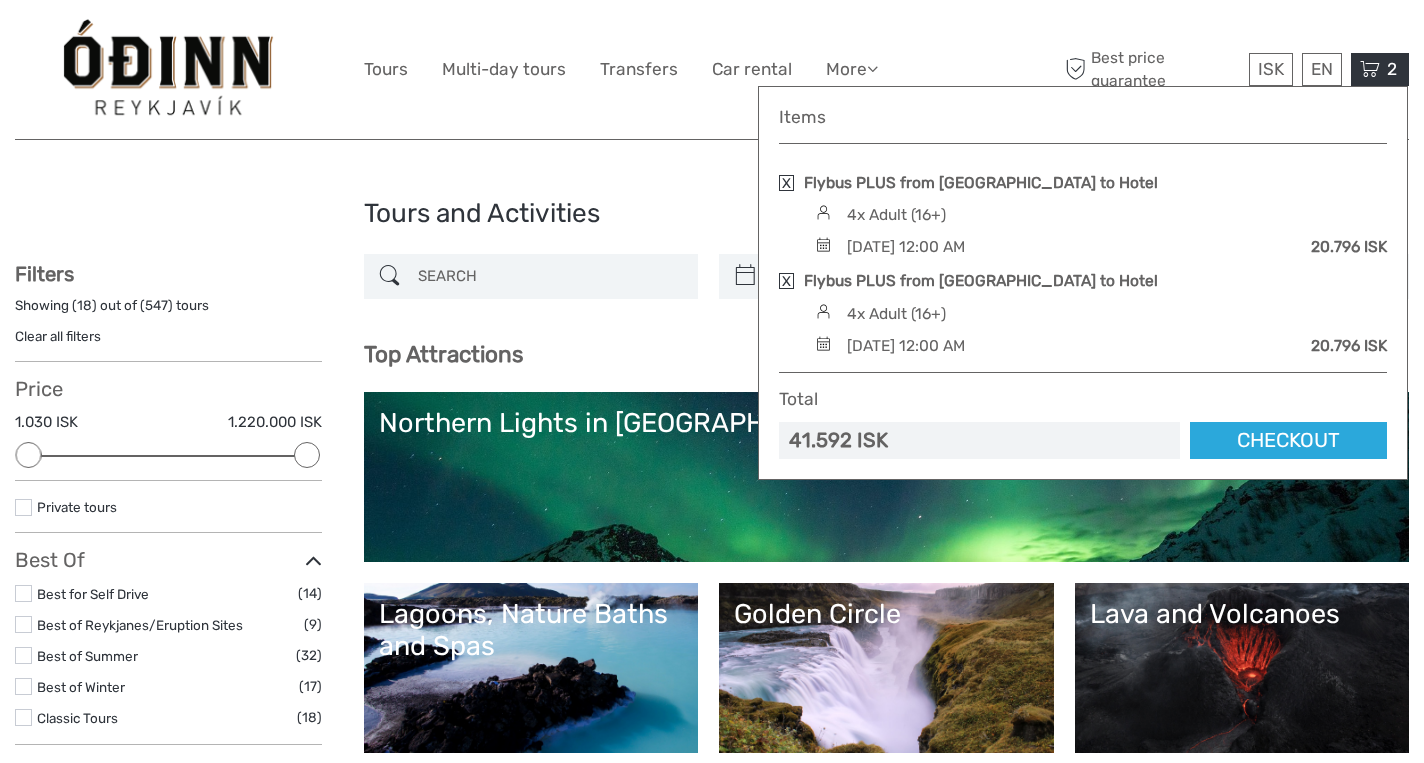 scroll, scrollTop: 0, scrollLeft: 0, axis: both 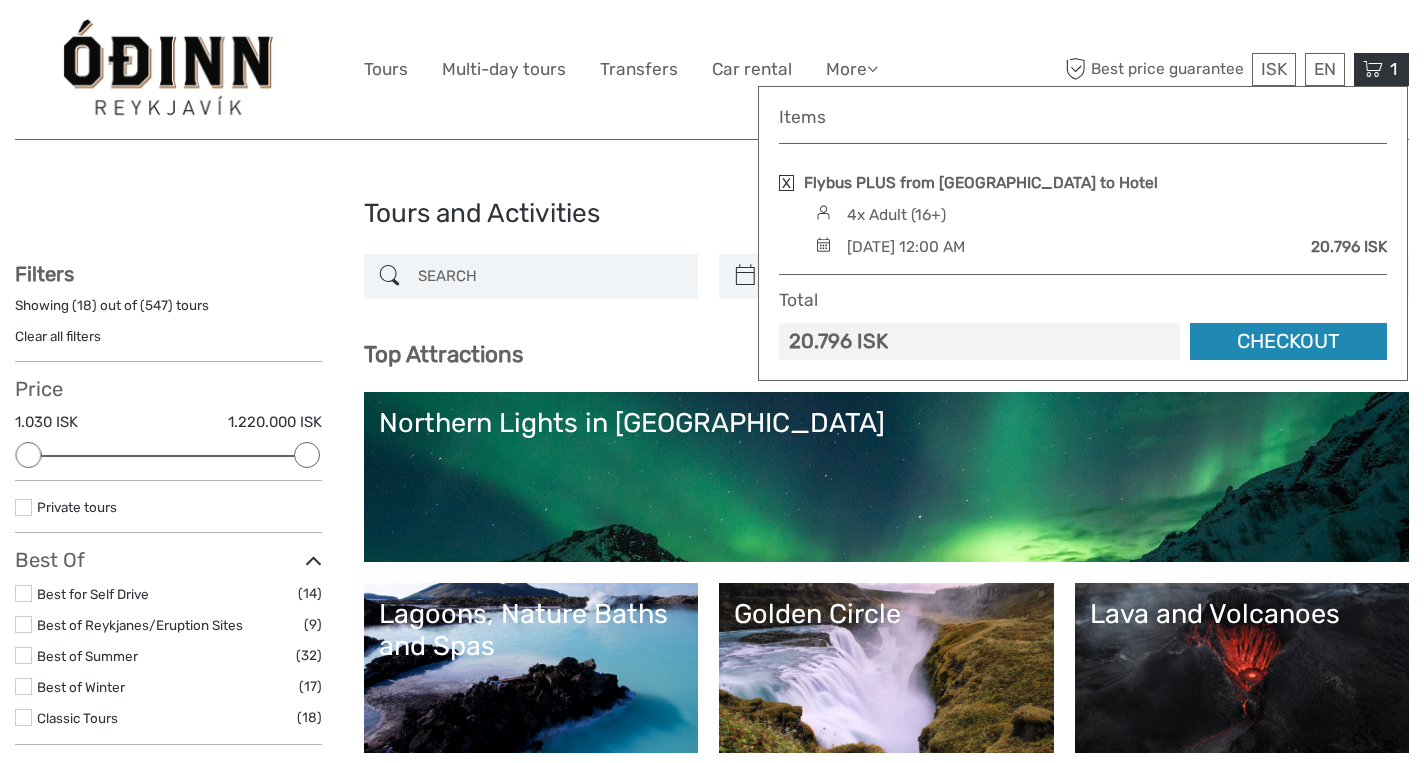 click on "Checkout" at bounding box center (1288, 341) 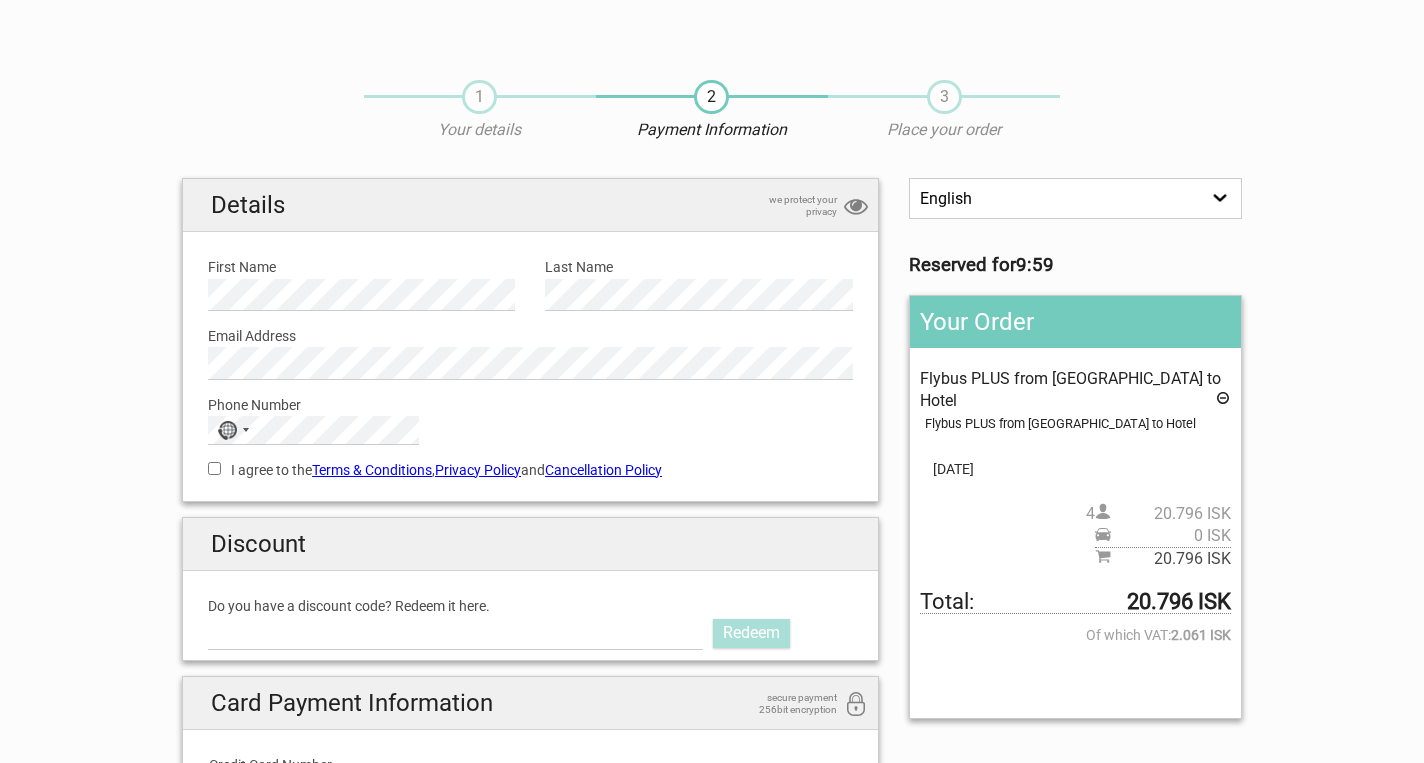 scroll, scrollTop: 0, scrollLeft: 0, axis: both 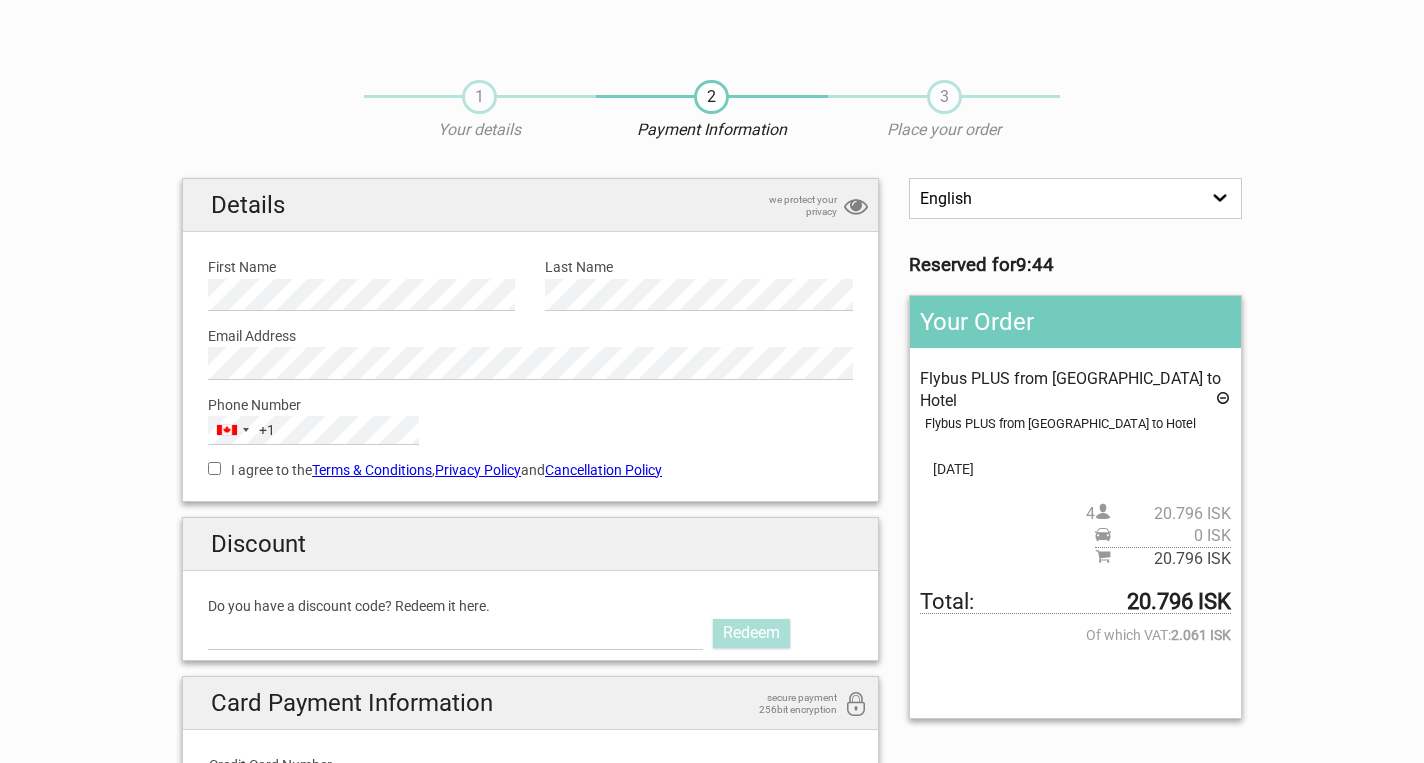 click on "I agree to the  Terms & Conditions ,  Privacy Policy  and  Cancellation Policy" at bounding box center (214, 468) 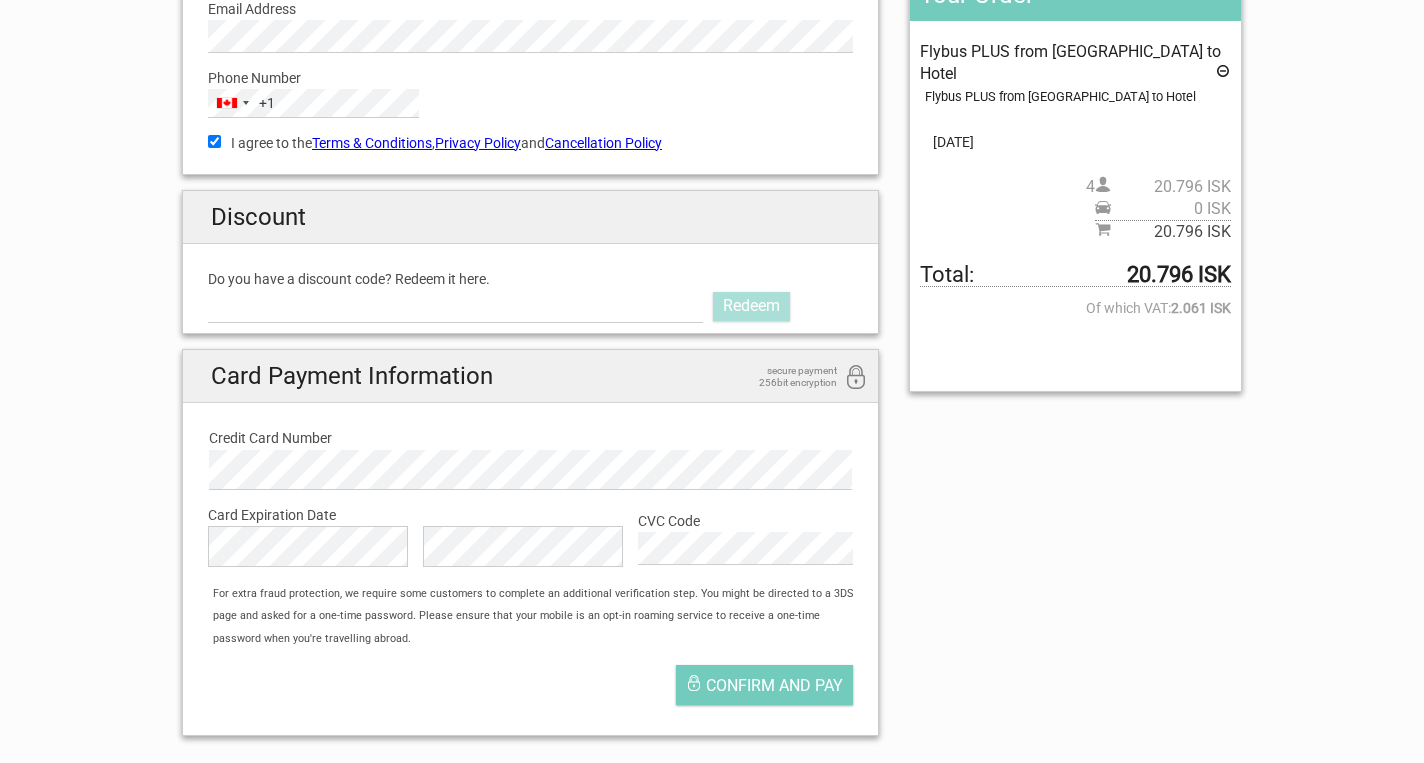 scroll, scrollTop: 328, scrollLeft: 0, axis: vertical 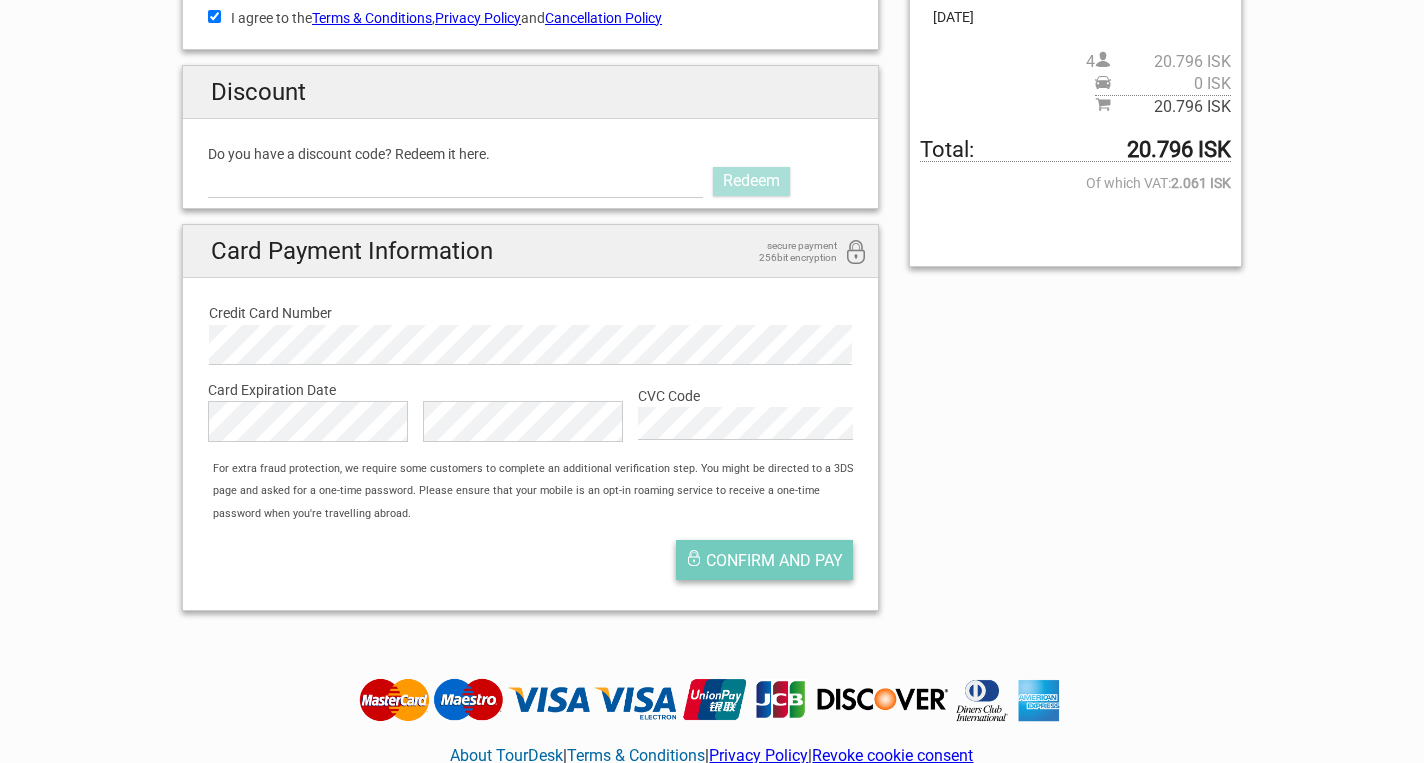 click on "Confirm and pay" at bounding box center (774, 560) 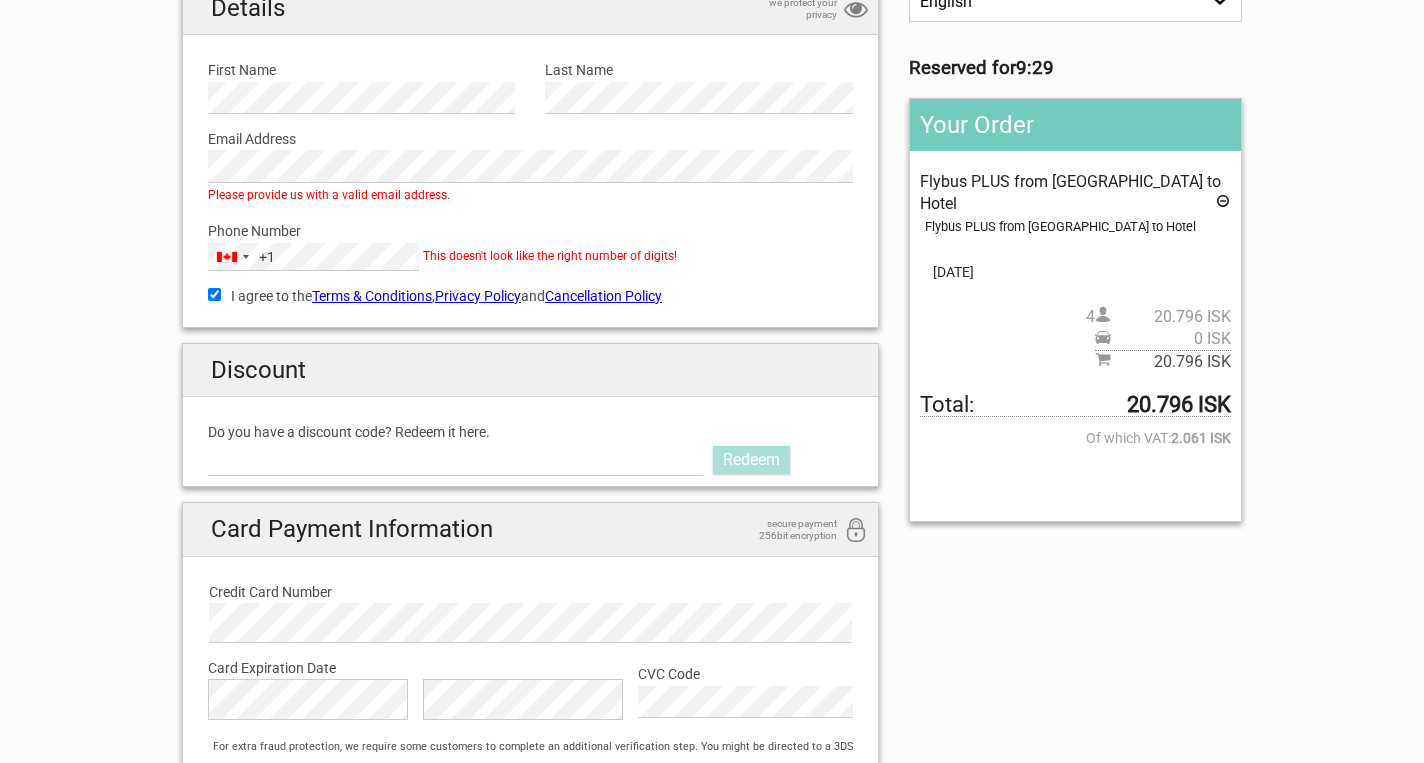 scroll, scrollTop: 185, scrollLeft: 0, axis: vertical 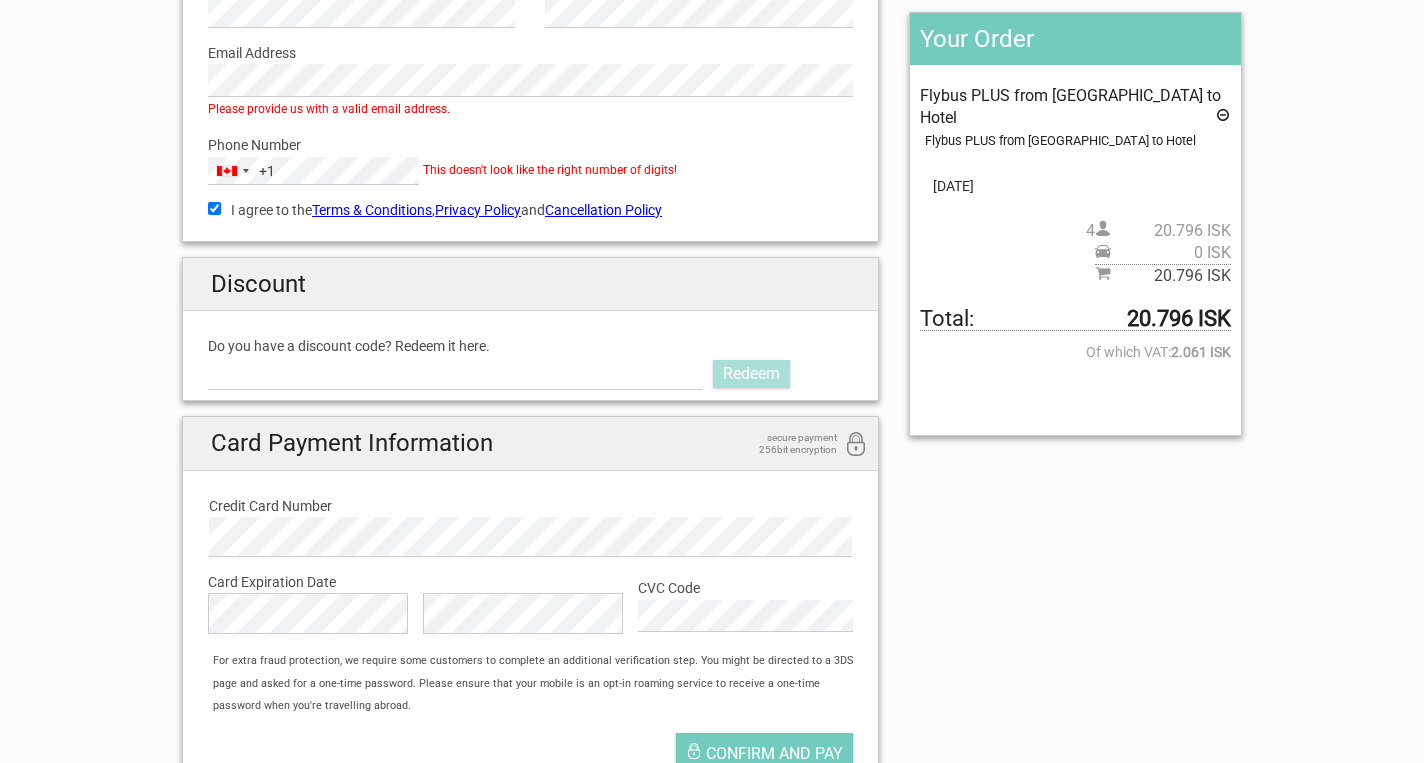 click on "English
Español
Deutsch
Reserved for  9:02
Your Order
Flybus PLUS from Keflavik Airport to Hotel
Flybus PLUS from Keflavik Airport to Hotel
Pickup:
Select an option
REMOVE PICKUP
12.Jul 2025
4   20.796 ISK
0 ISK
20.796 ISK
Total:  20.796 ISK
Of which VAT:    2.061 ISK
Gift Card:
Outstanding amount:
Details we protect your privacy
First Name
Last Name" at bounding box center [712, 371] 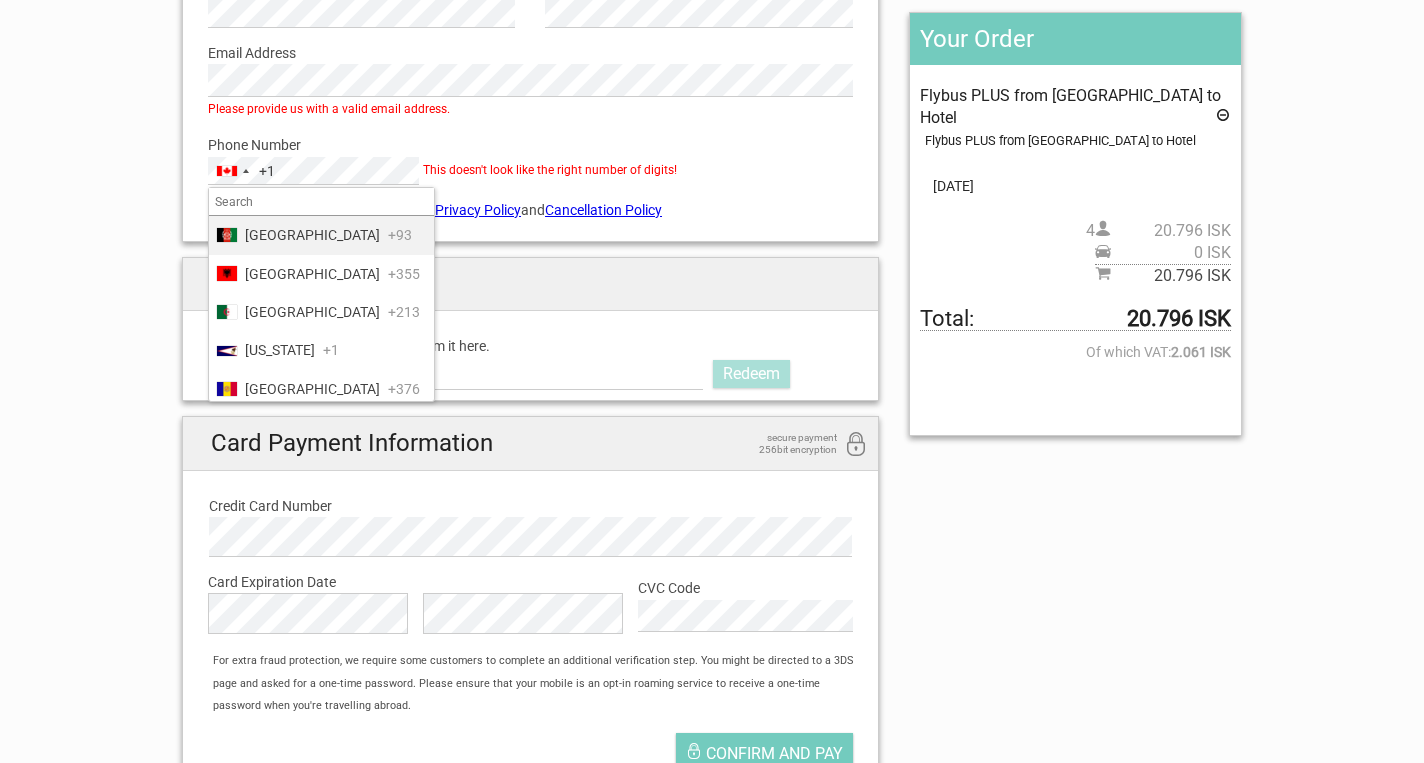 type on "1" 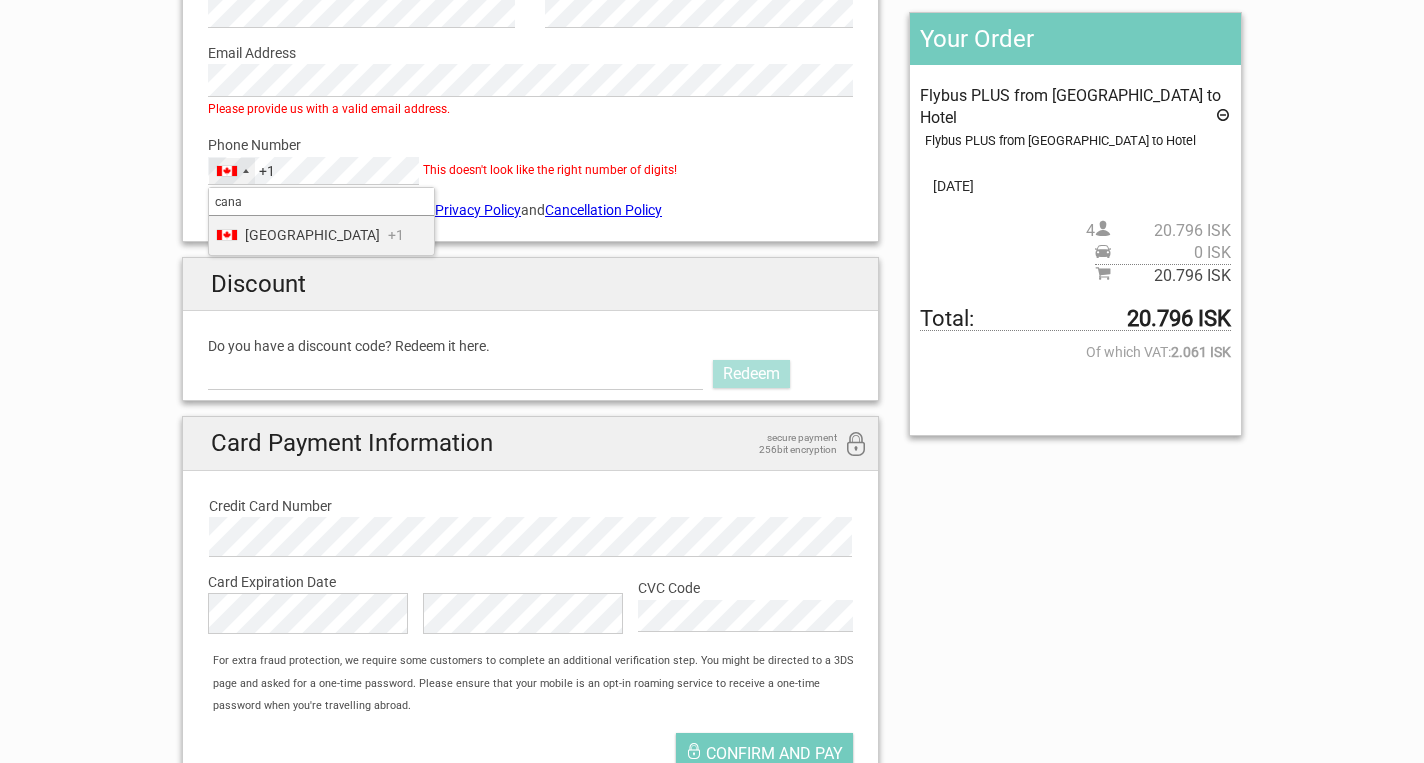 type on "cana" 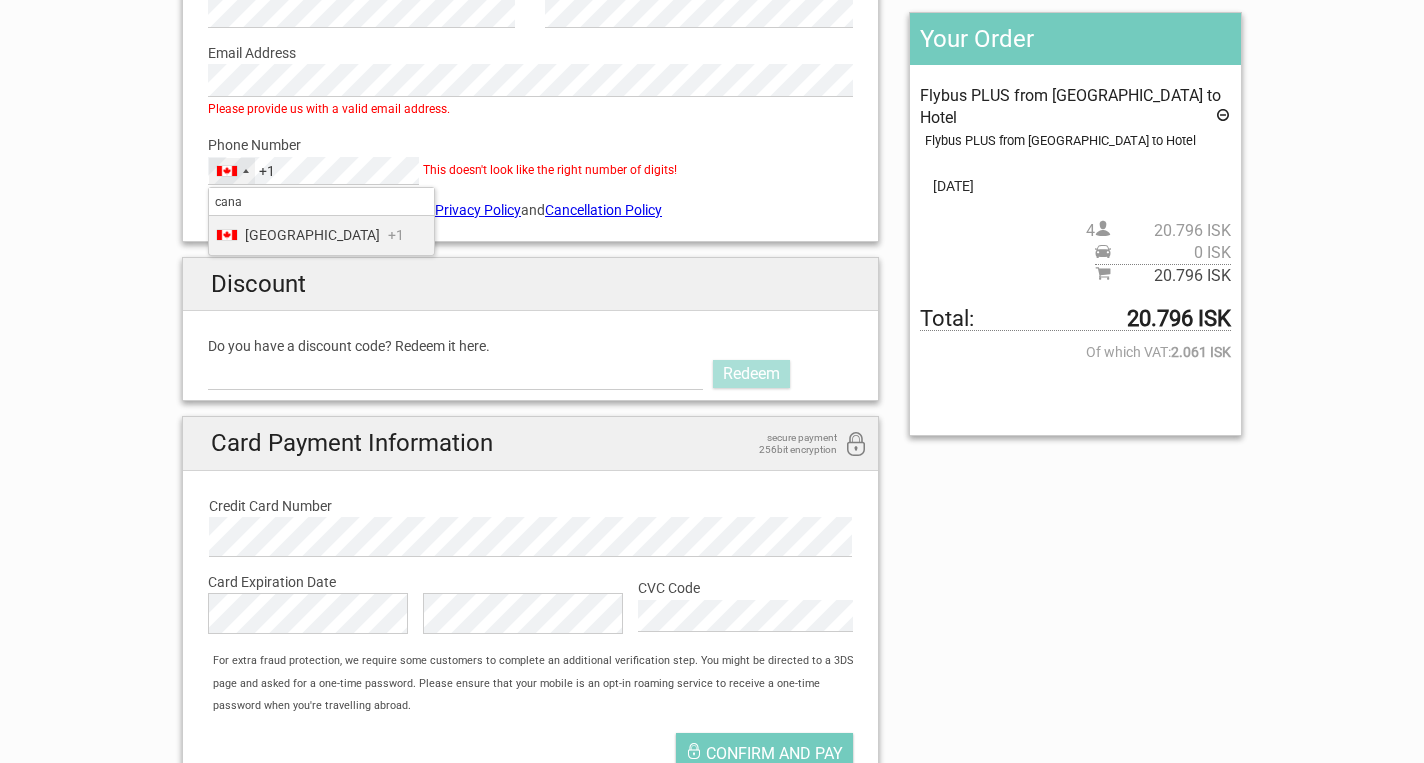 click on "Canada" at bounding box center [312, 235] 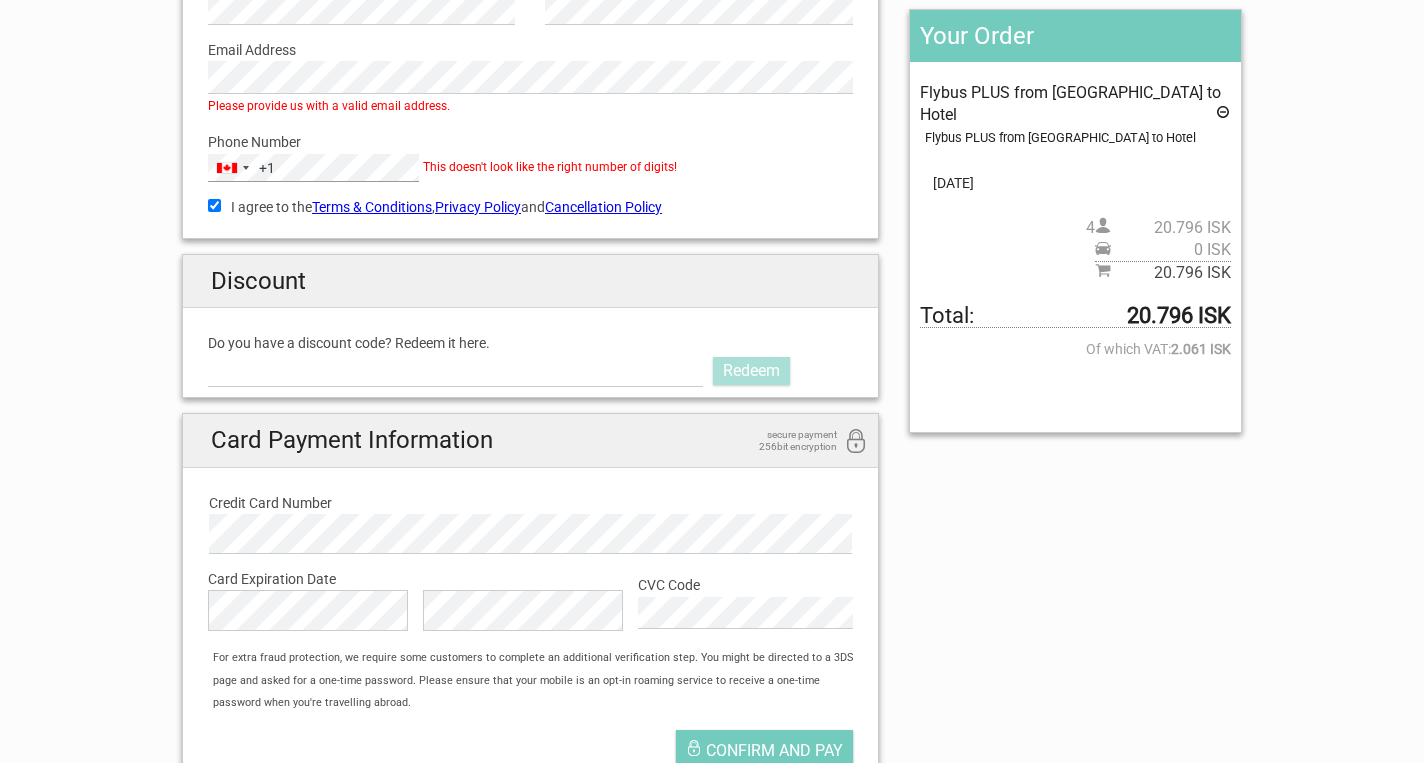 scroll, scrollTop: 270, scrollLeft: 0, axis: vertical 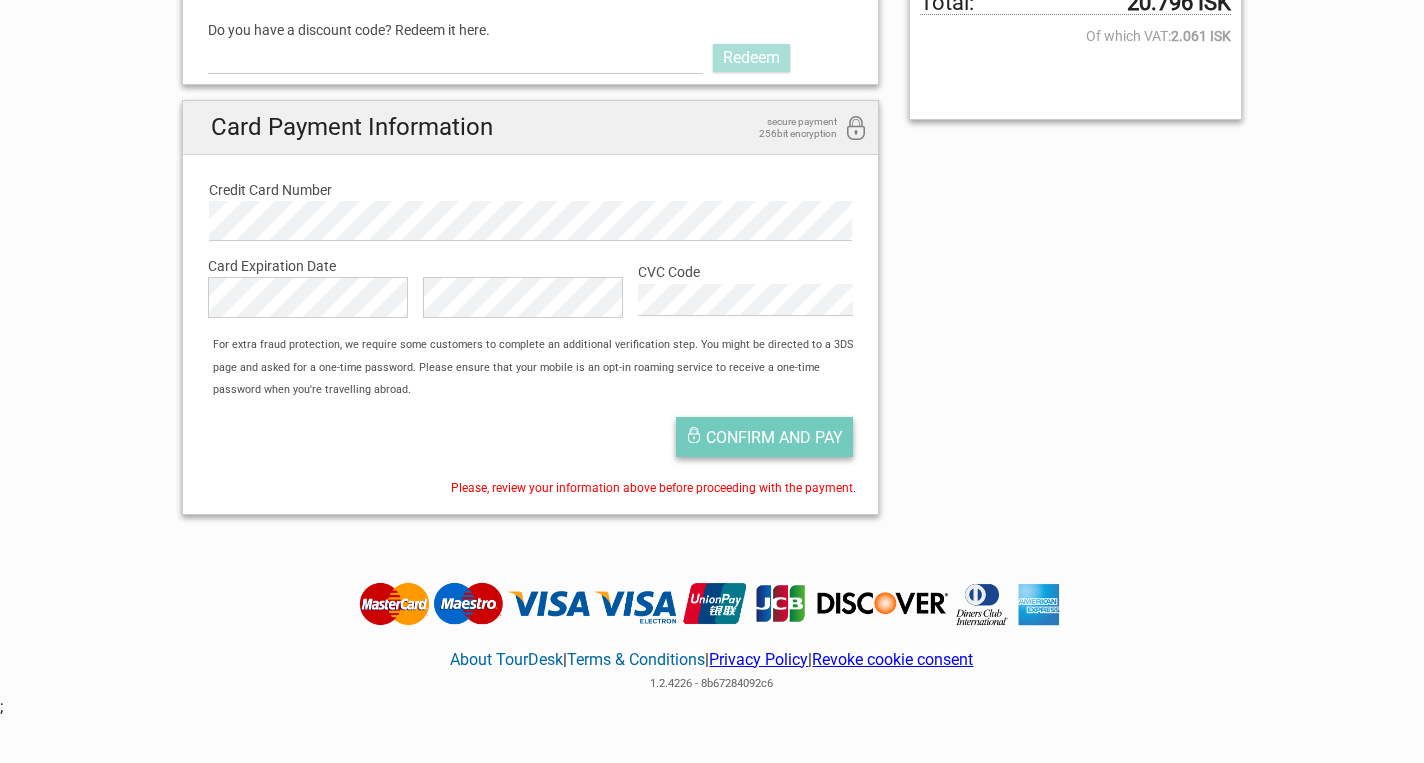 click on "Confirm and pay" at bounding box center (774, 437) 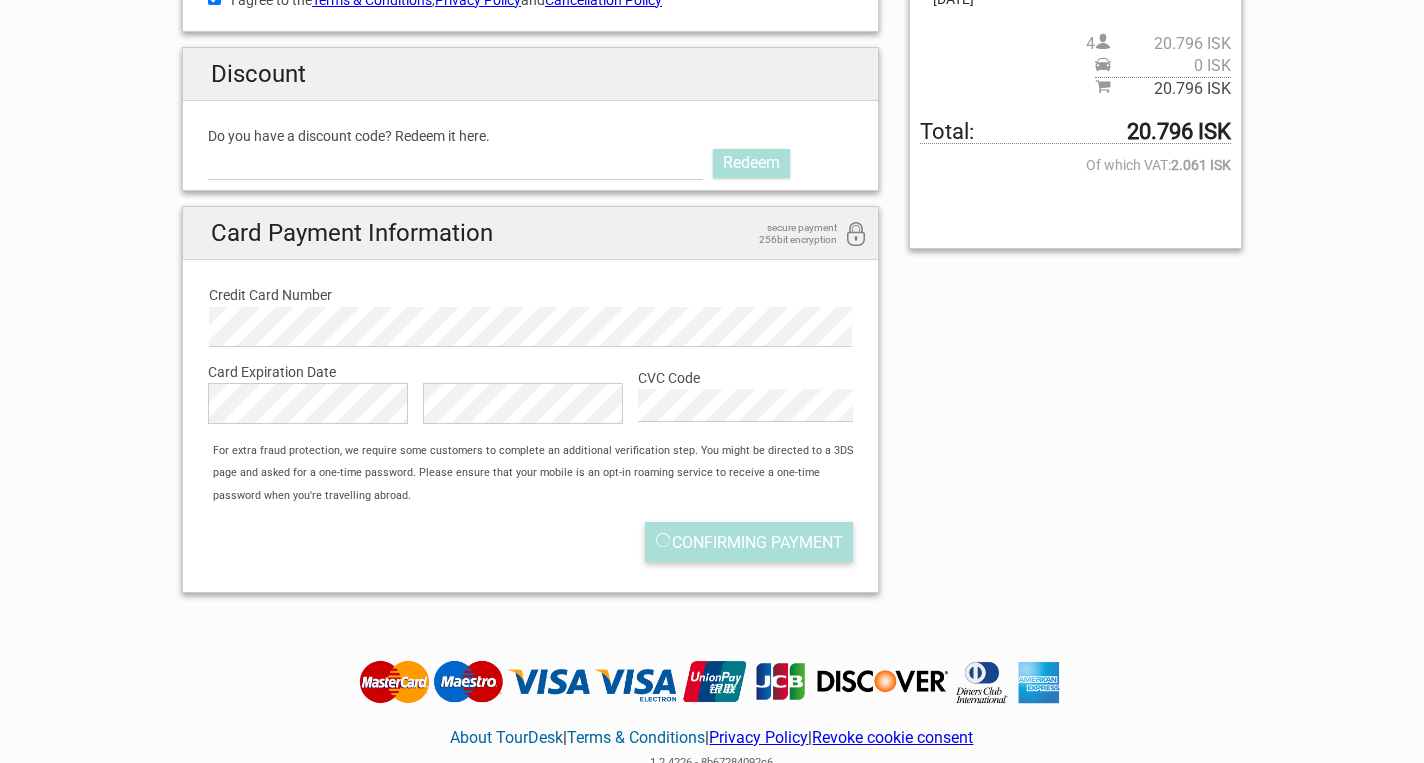 scroll, scrollTop: 232, scrollLeft: 0, axis: vertical 